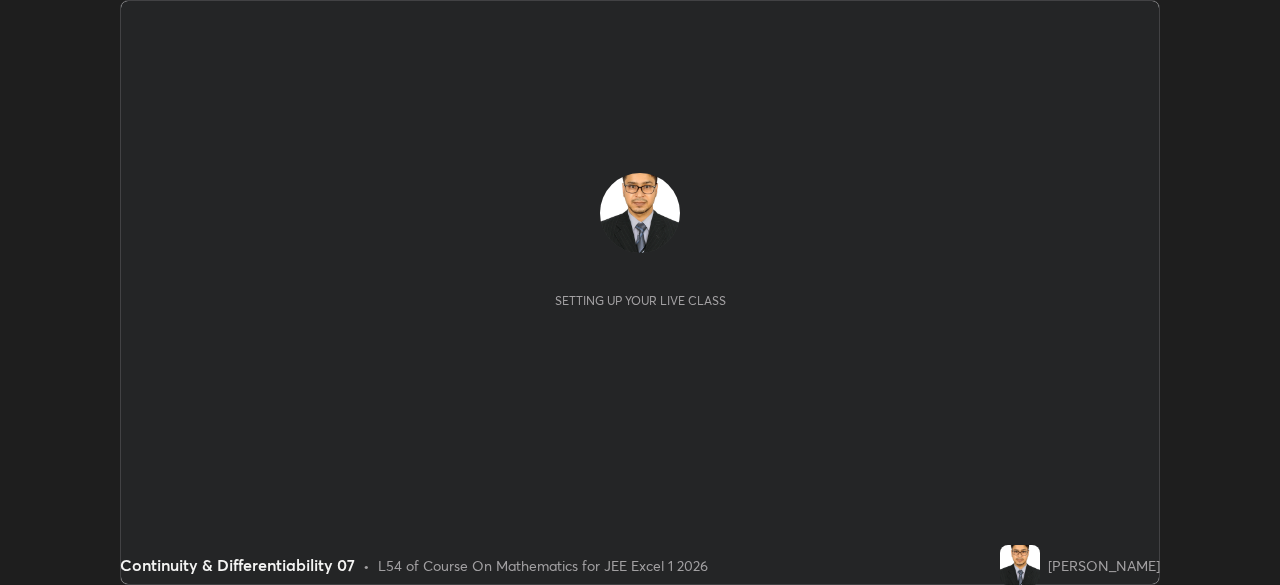 scroll, scrollTop: 0, scrollLeft: 0, axis: both 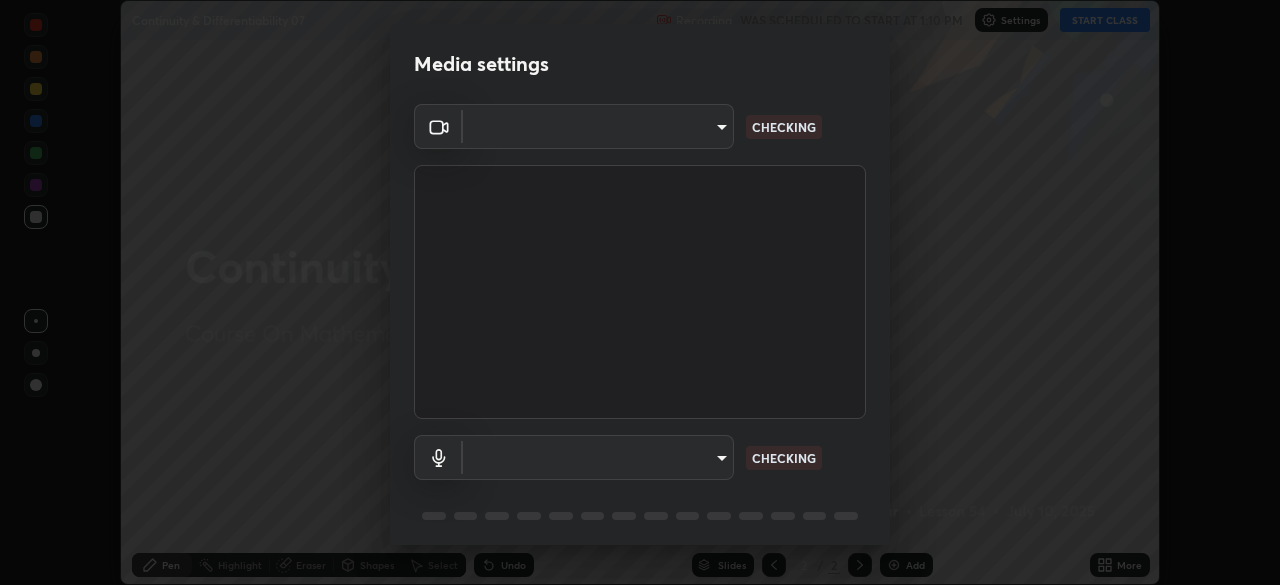 type on "225bb33777e2aaf12e8564657e5087240de4d707540a24c723aba37f141b0491" 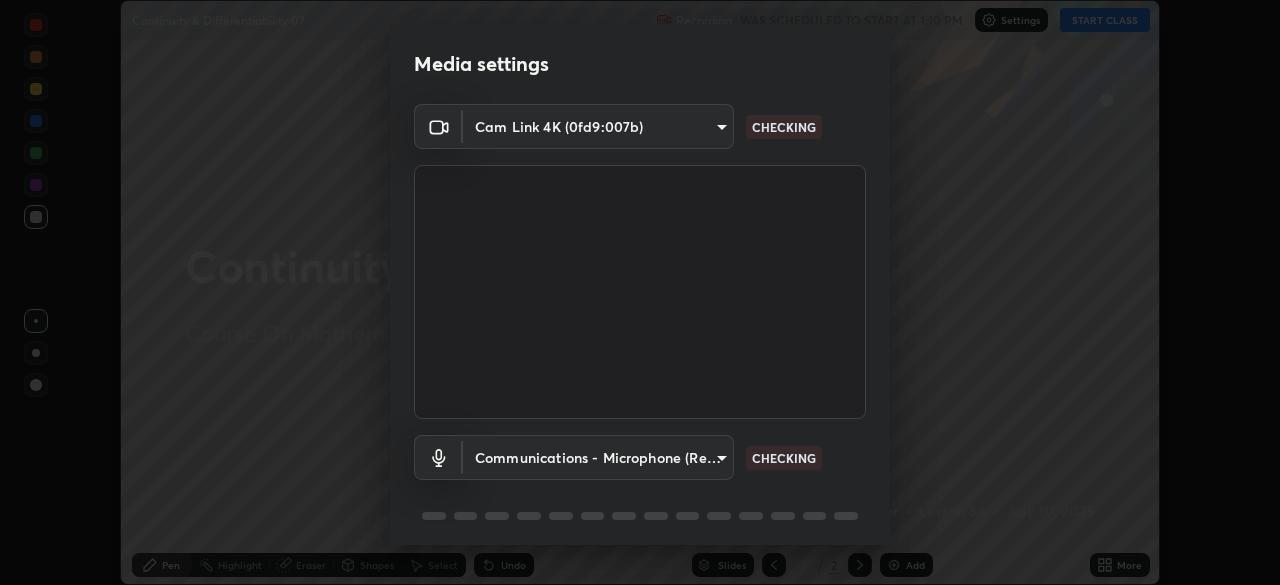 scroll, scrollTop: 71, scrollLeft: 0, axis: vertical 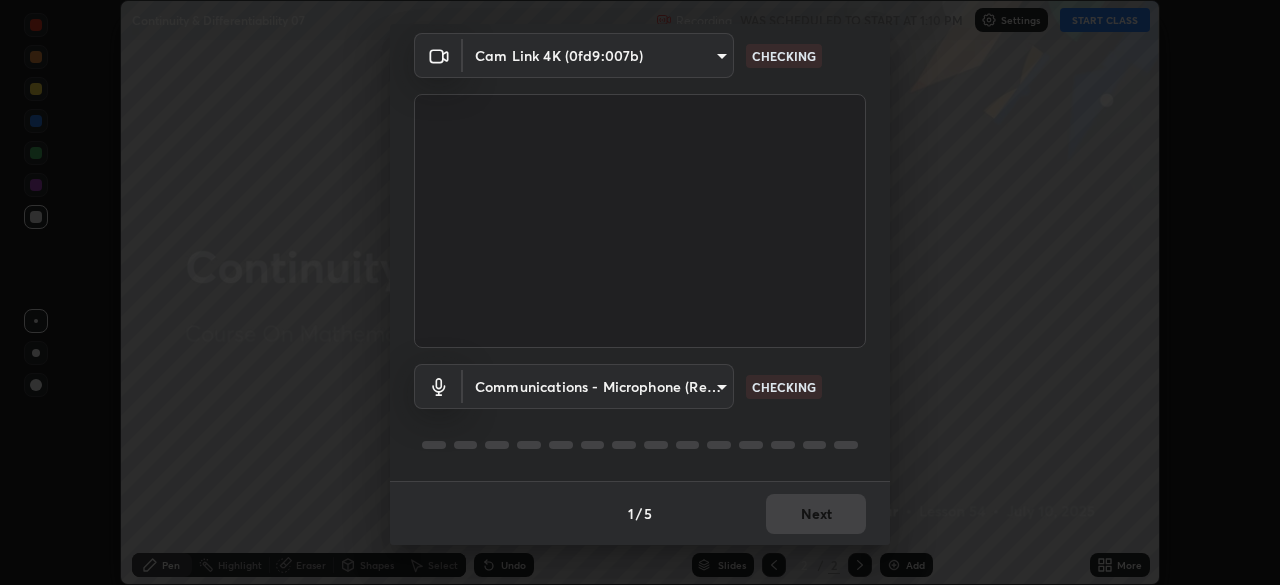 click on "Erase all Continuity & Differentiability 07 Recording WAS SCHEDULED TO START AT  1:10 PM Settings START CLASS Setting up your live class Continuity & Differentiability 07 • L54 of Course On Mathematics for JEE Excel 1 2026 [PERSON_NAME] Pen Highlight Eraser Shapes Select Undo Slides 2 / 2 Add More No doubts shared Encourage your learners to ask a doubt for better clarity Report an issue Reason for reporting Buffering Chat not working Audio - Video sync issue Educator video quality low ​ Attach an image Report Media settings Cam Link 4K (0fd9:007b) 225bb33777e2aaf12e8564657e5087240de4d707540a24c723aba37f141b0491 CHECKING Communications - Microphone (Realtek High Definition Audio) communications CHECKING 1 / 5 Next" at bounding box center [640, 292] 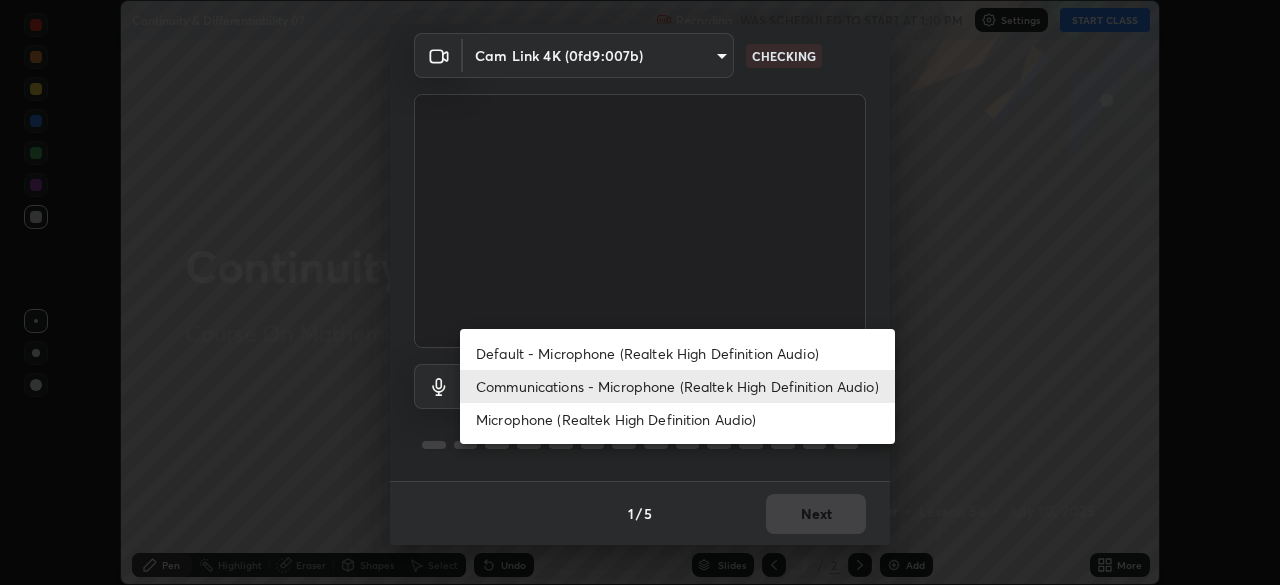 click on "Microphone (Realtek High Definition Audio)" at bounding box center [677, 419] 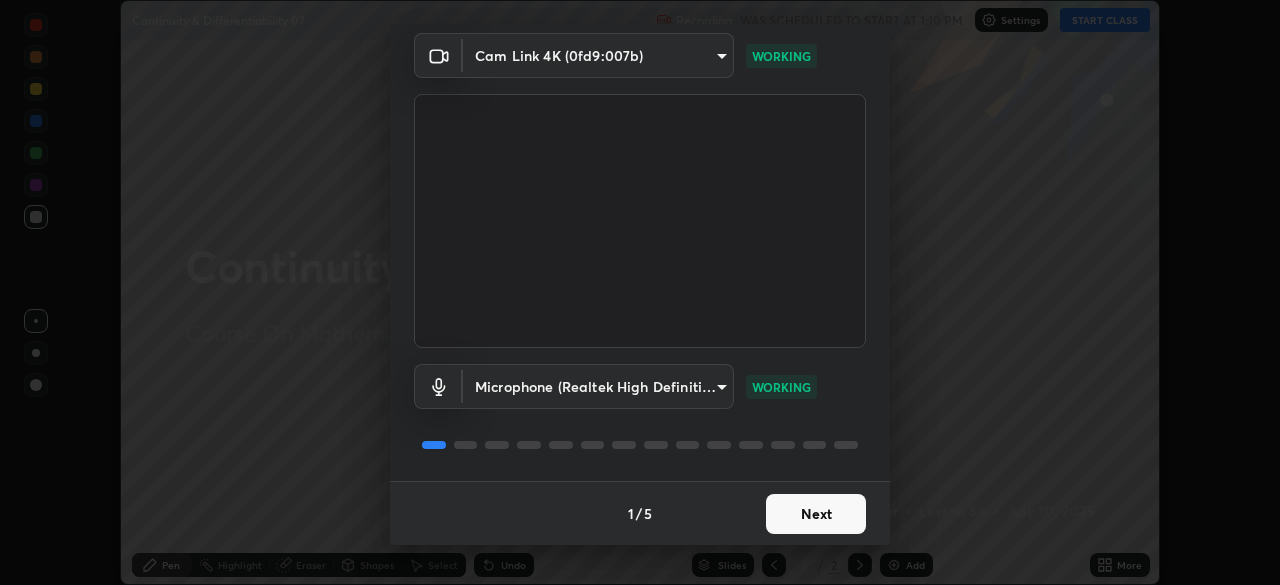click on "Next" at bounding box center [816, 514] 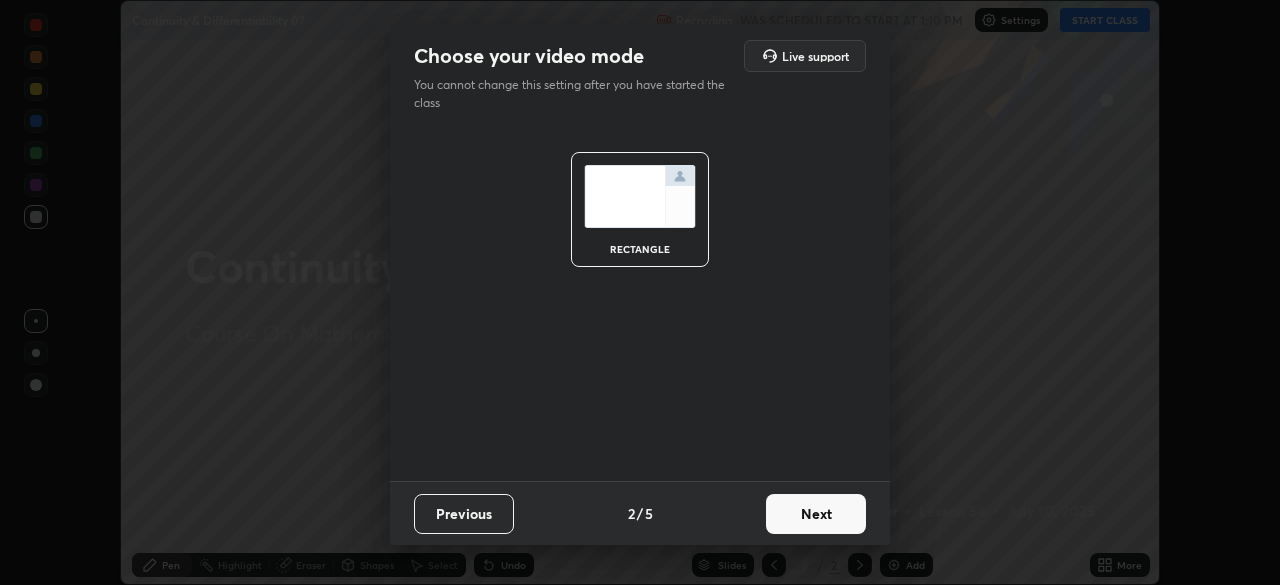 scroll, scrollTop: 0, scrollLeft: 0, axis: both 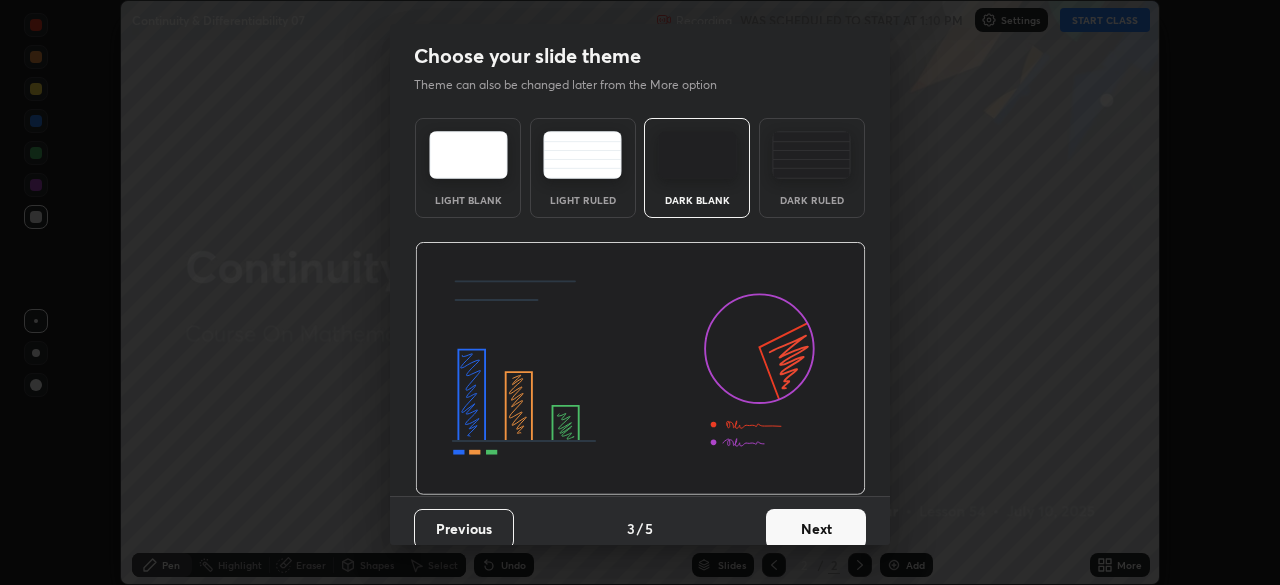 click on "Next" at bounding box center (816, 529) 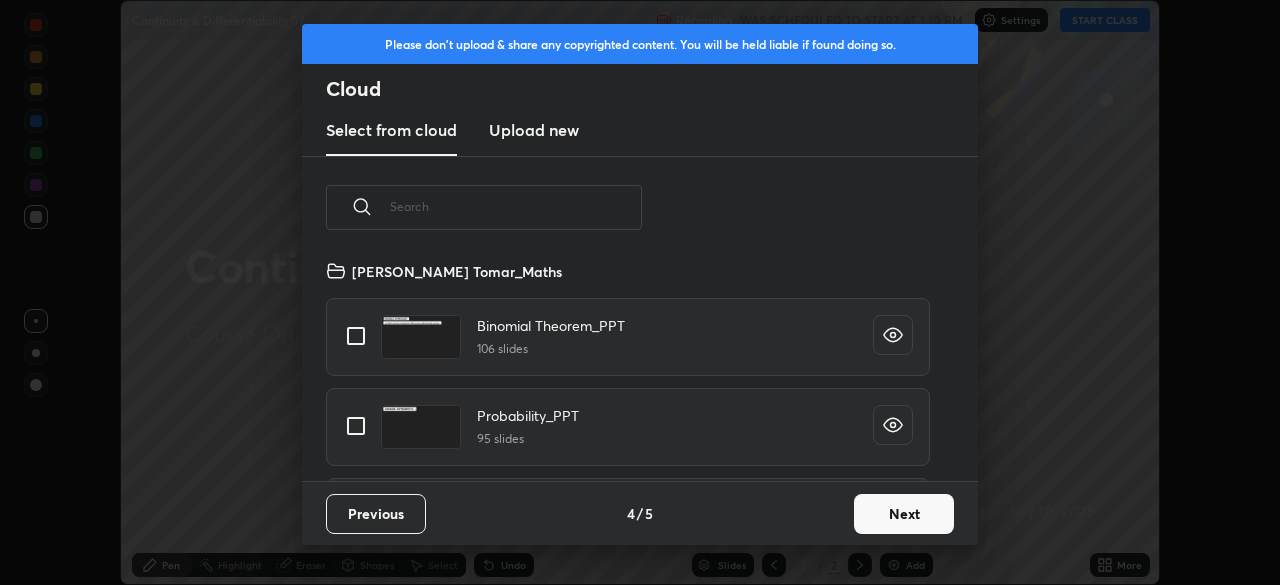 scroll, scrollTop: 7, scrollLeft: 11, axis: both 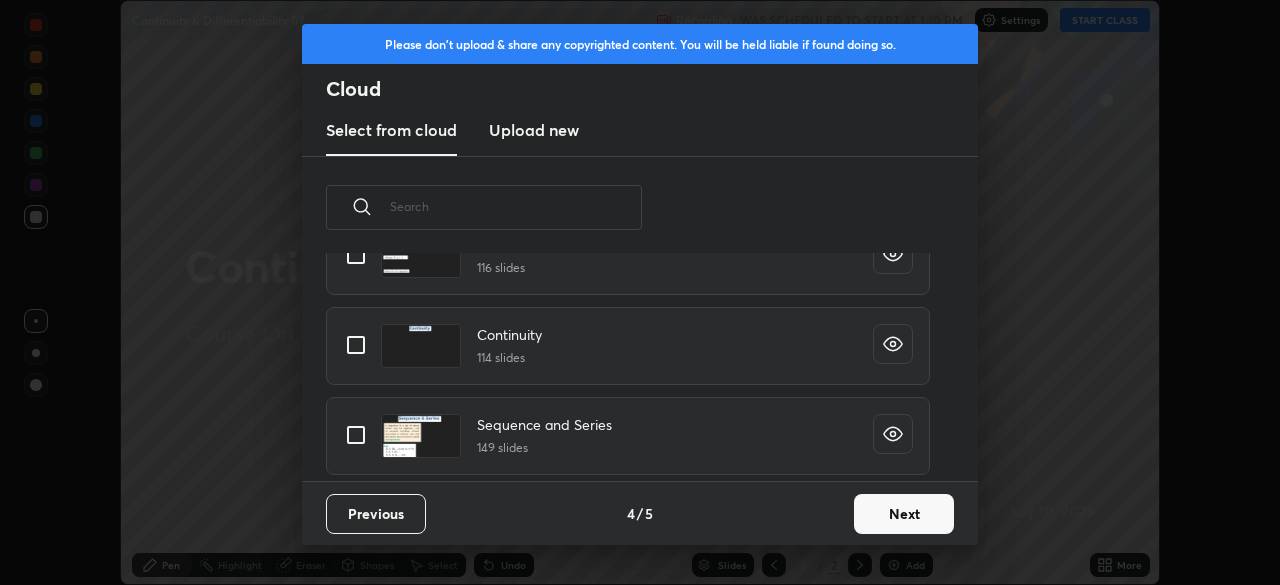 click at bounding box center [356, 345] 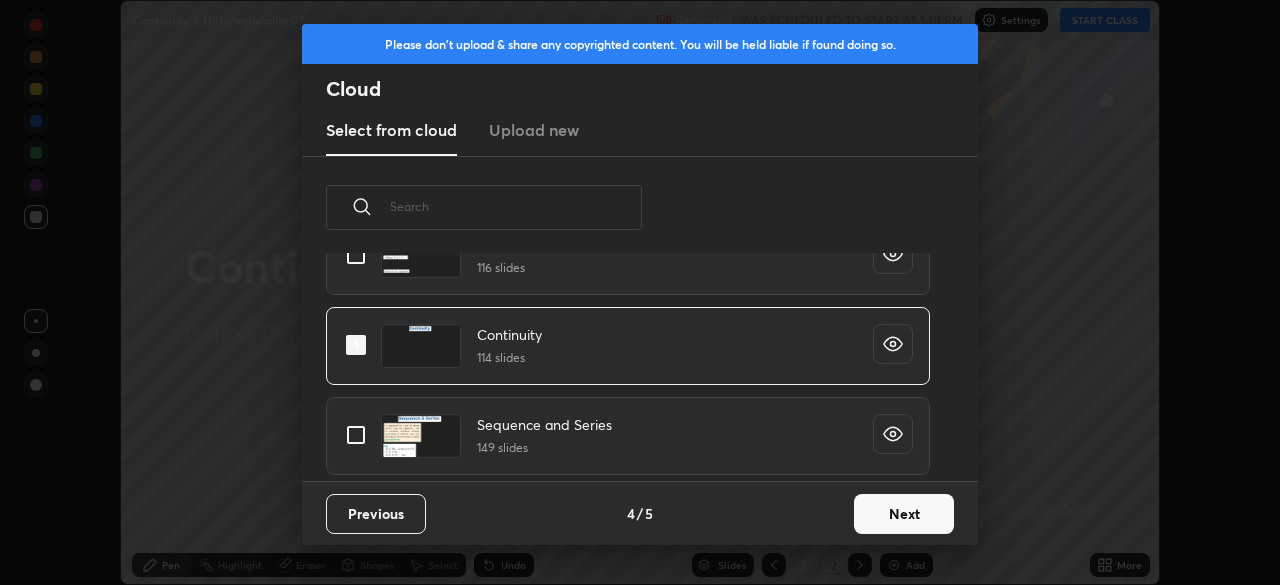 click on "Next" at bounding box center (904, 514) 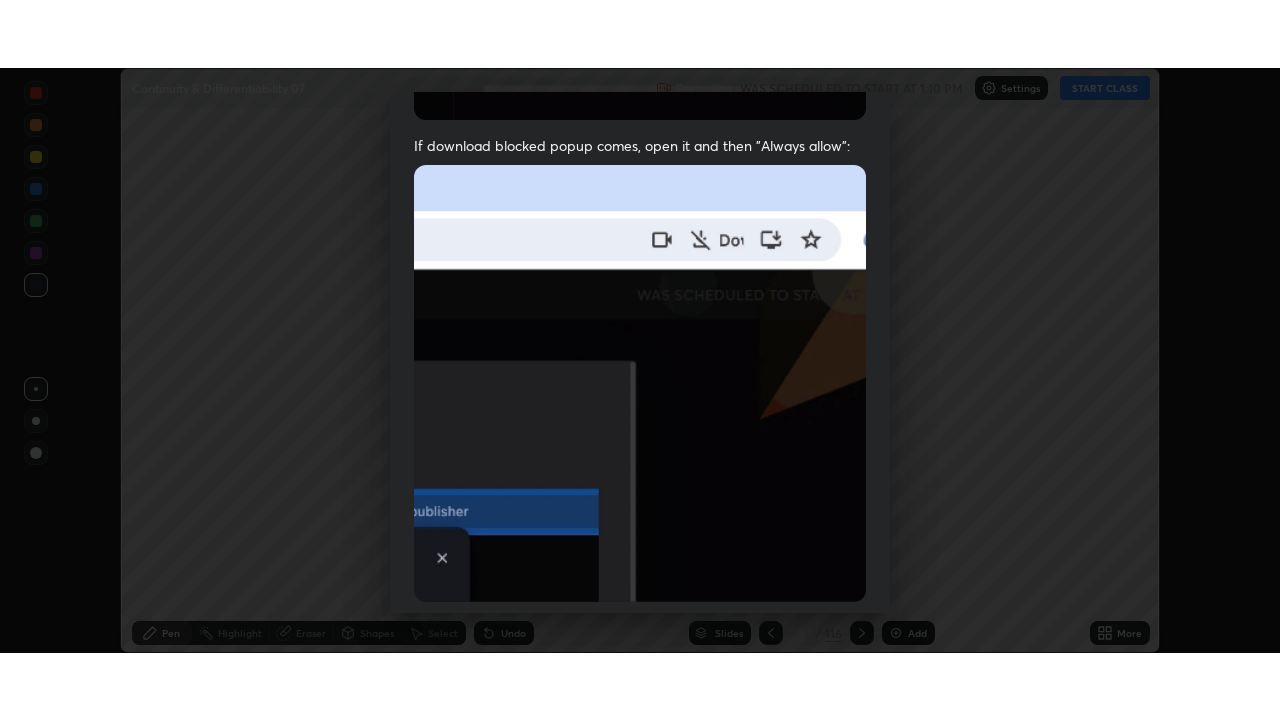 scroll, scrollTop: 479, scrollLeft: 0, axis: vertical 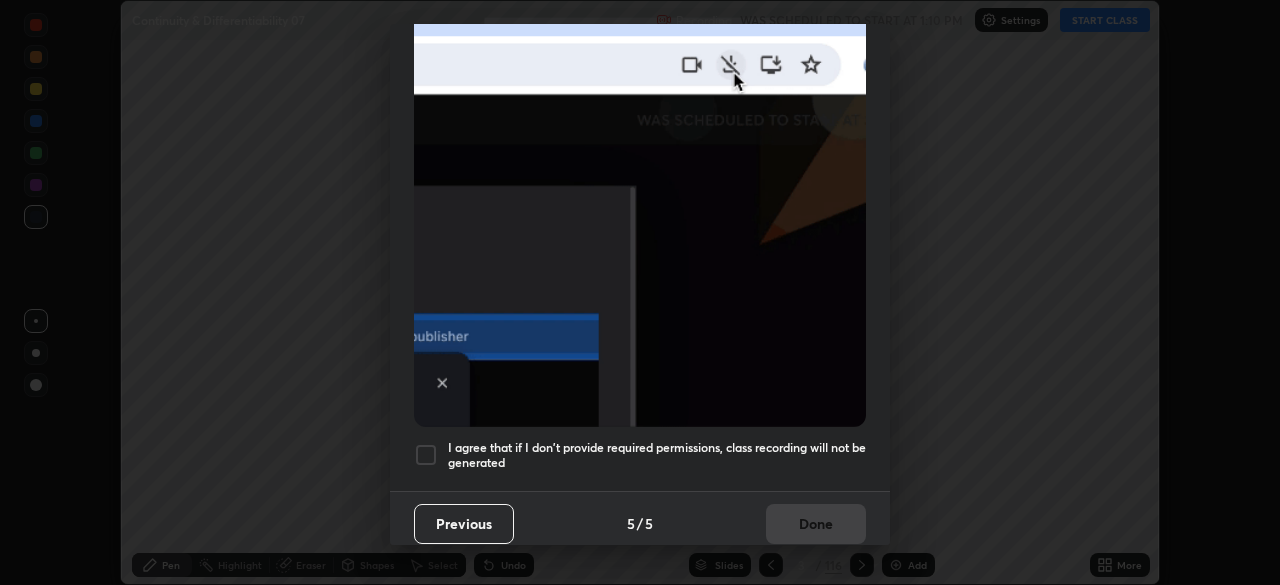 click at bounding box center (426, 455) 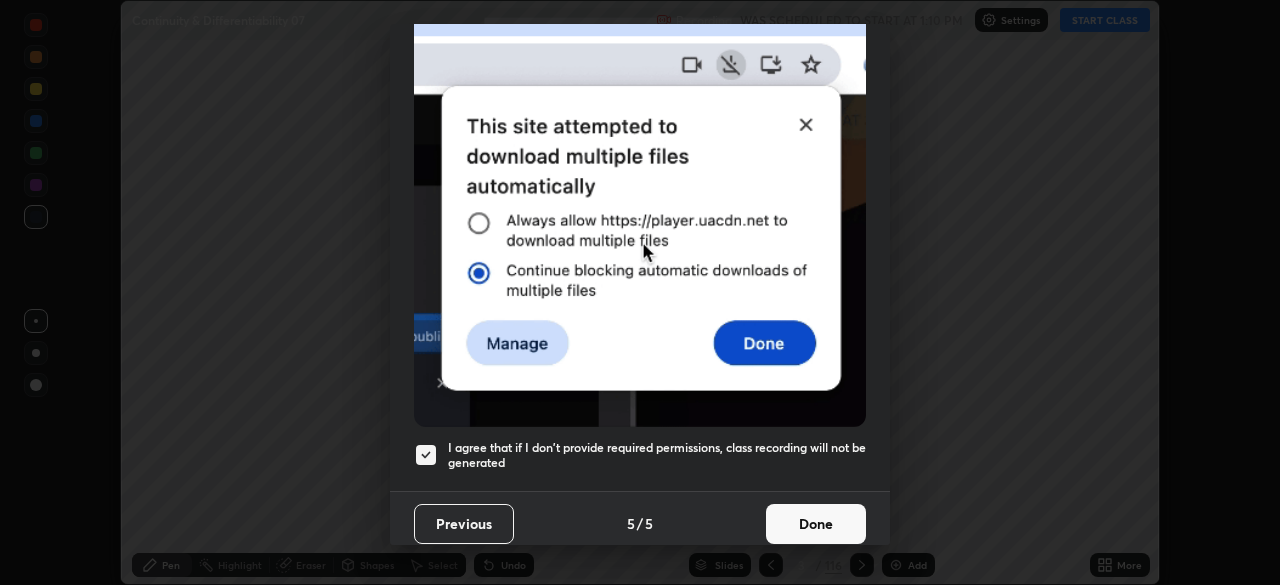 click on "Done" at bounding box center (816, 524) 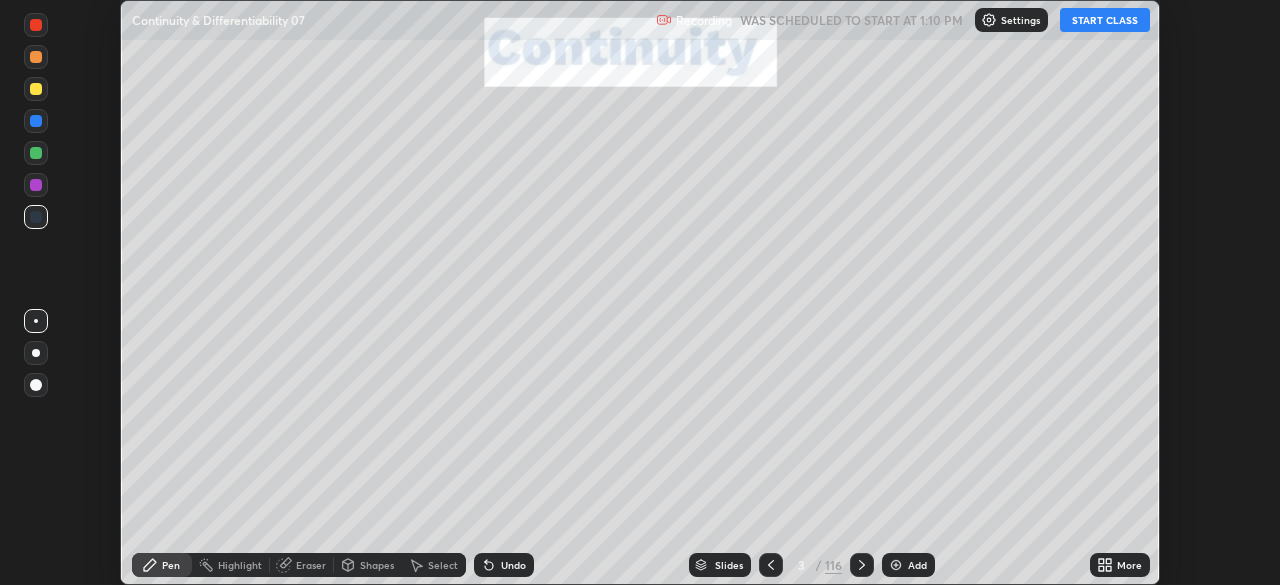 click 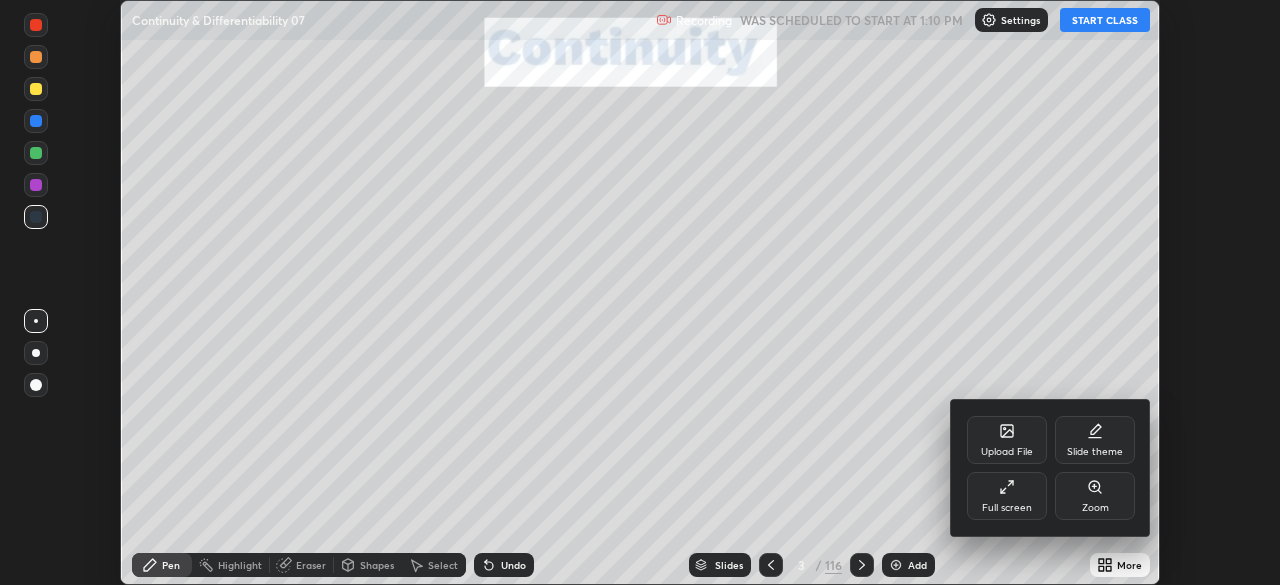click on "Full screen" at bounding box center (1007, 496) 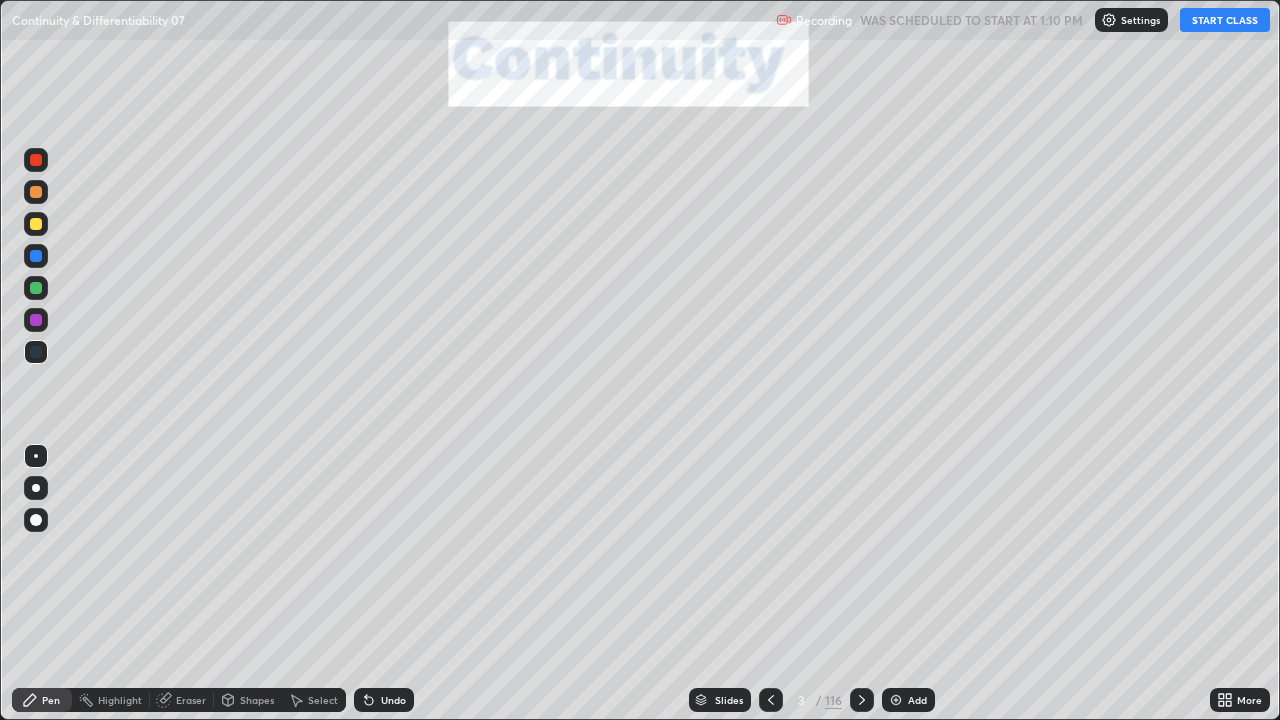 scroll, scrollTop: 99280, scrollLeft: 98720, axis: both 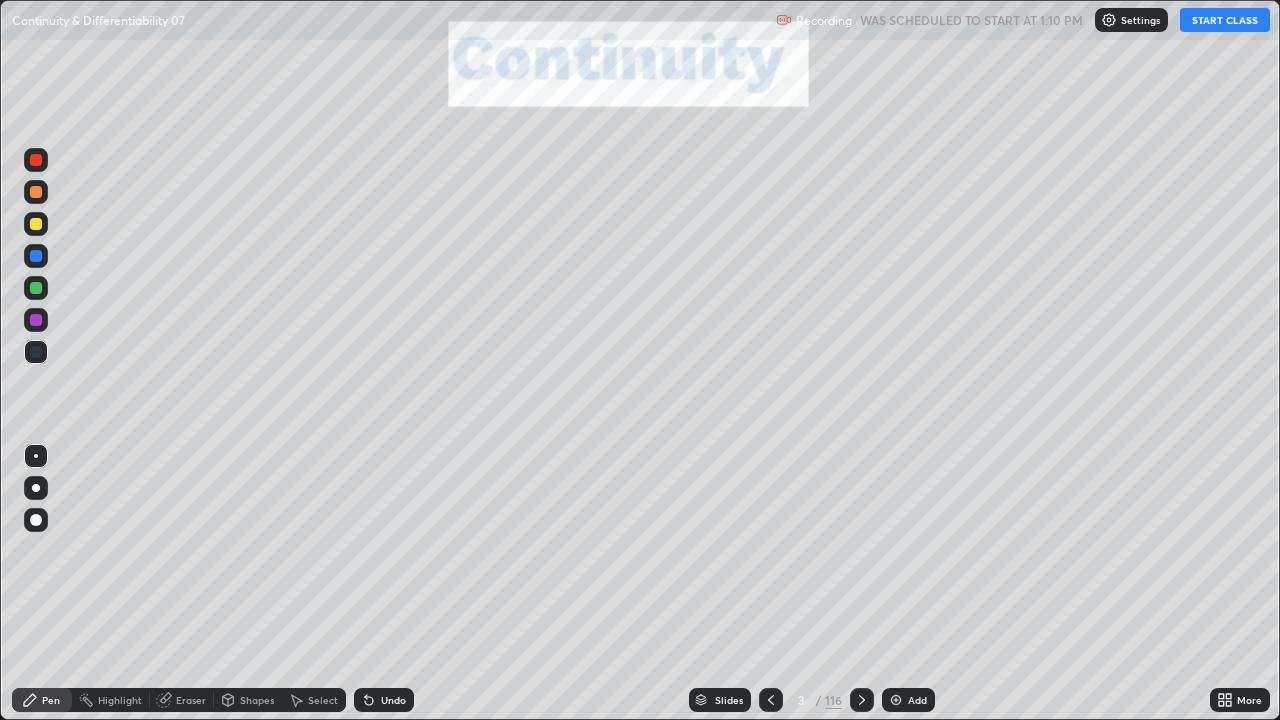 click on "START CLASS" at bounding box center (1225, 20) 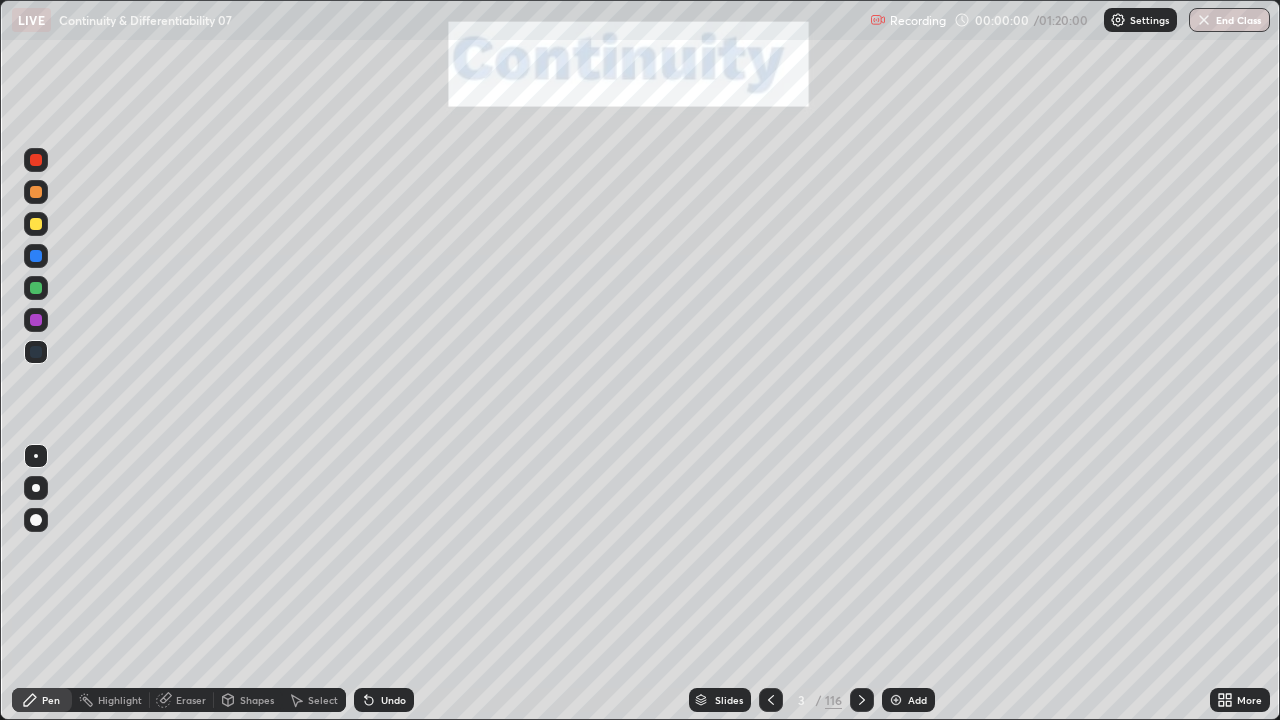 click on "116" at bounding box center (833, 700) 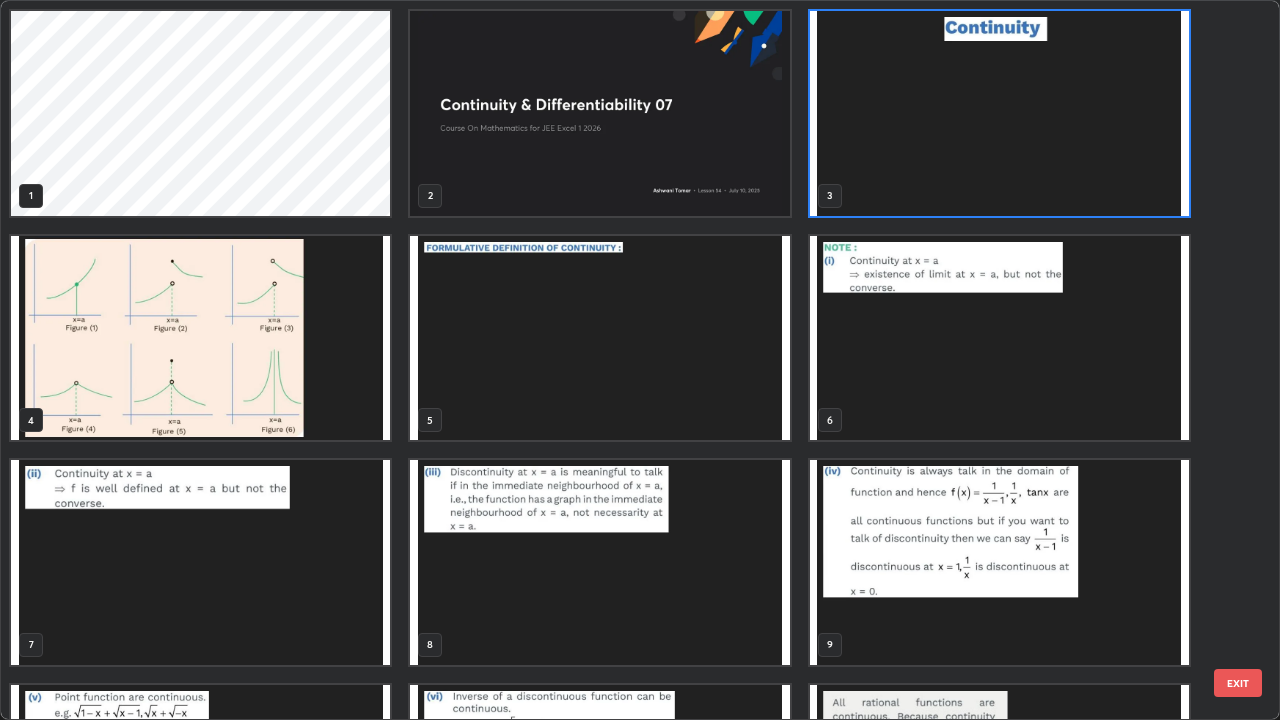 scroll, scrollTop: 7, scrollLeft: 11, axis: both 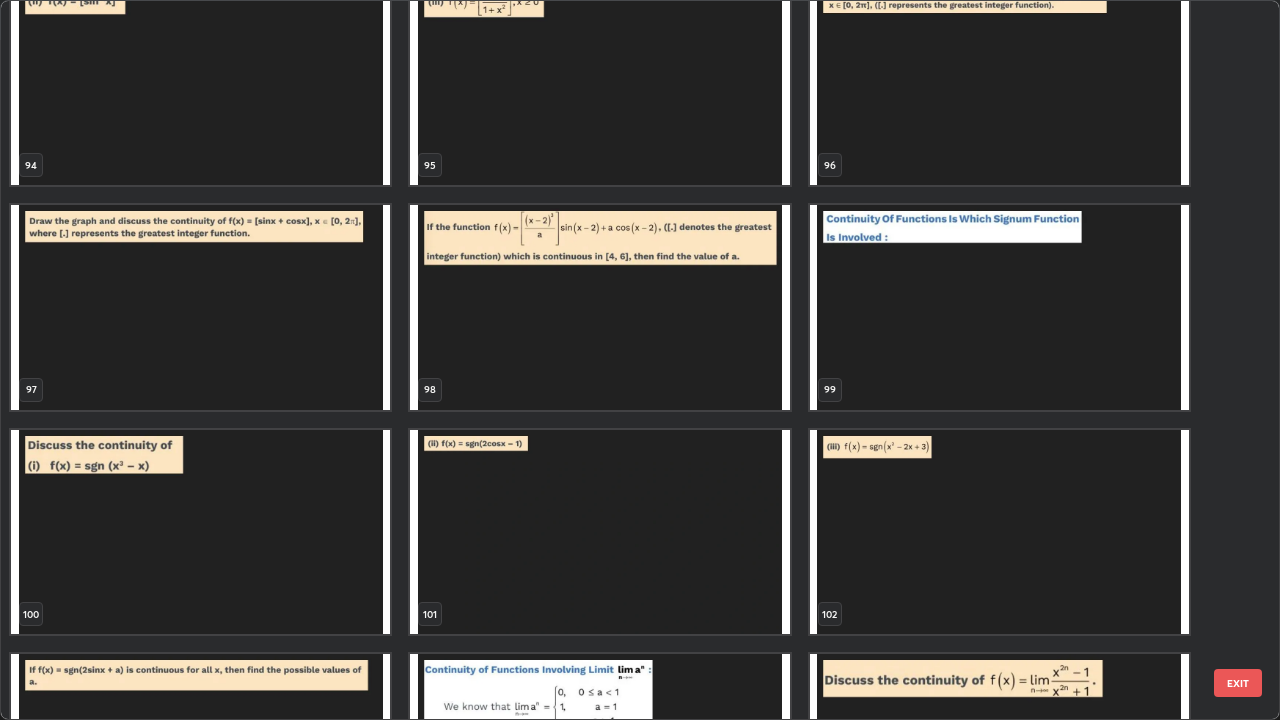 click at bounding box center [599, 307] 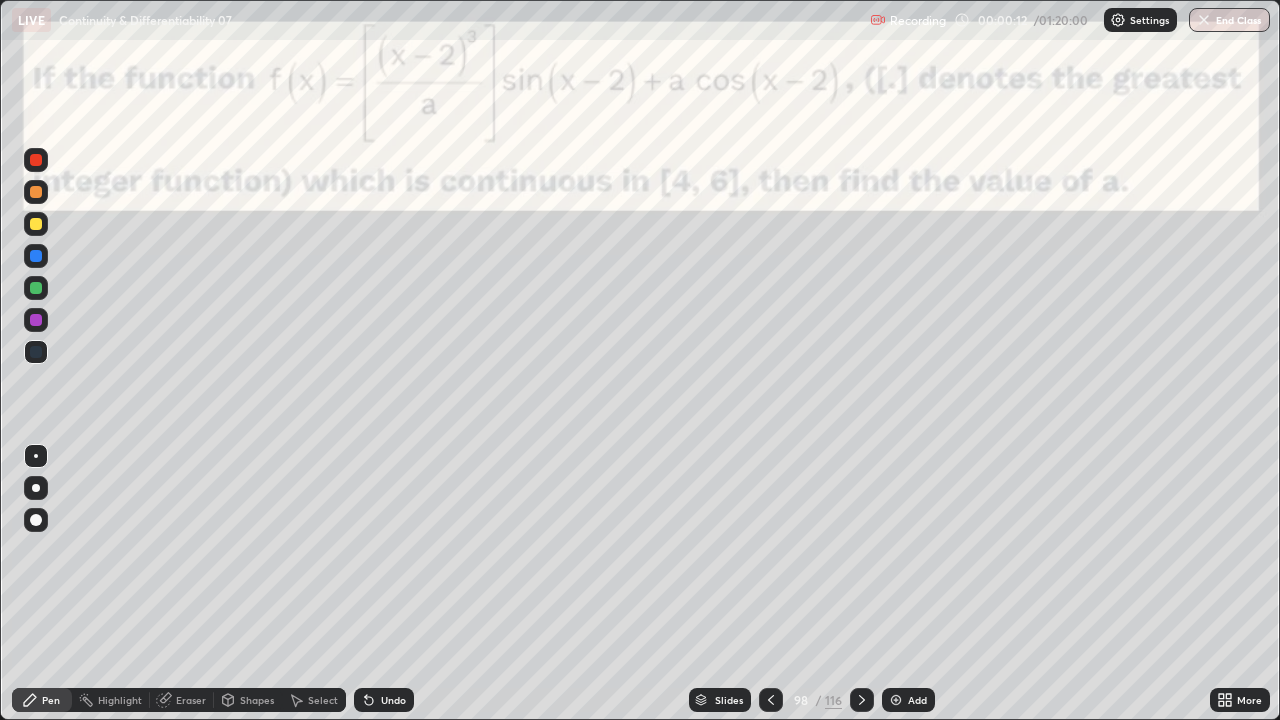 click 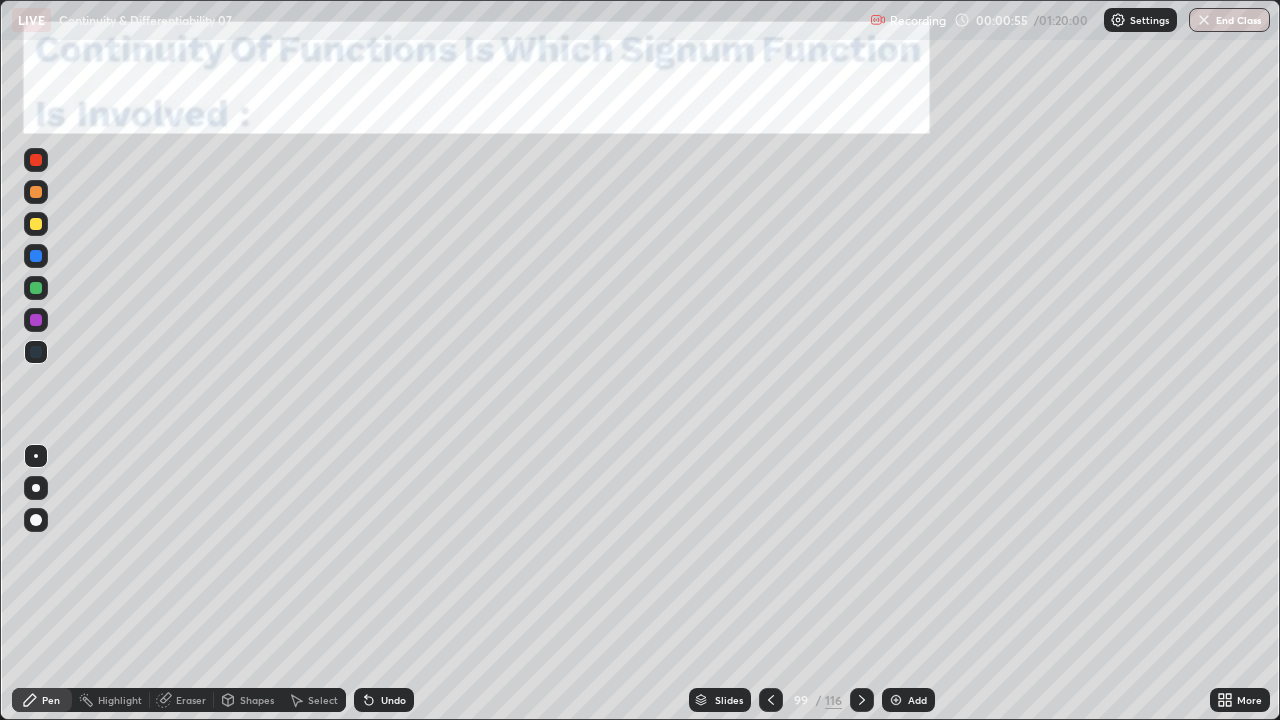 click 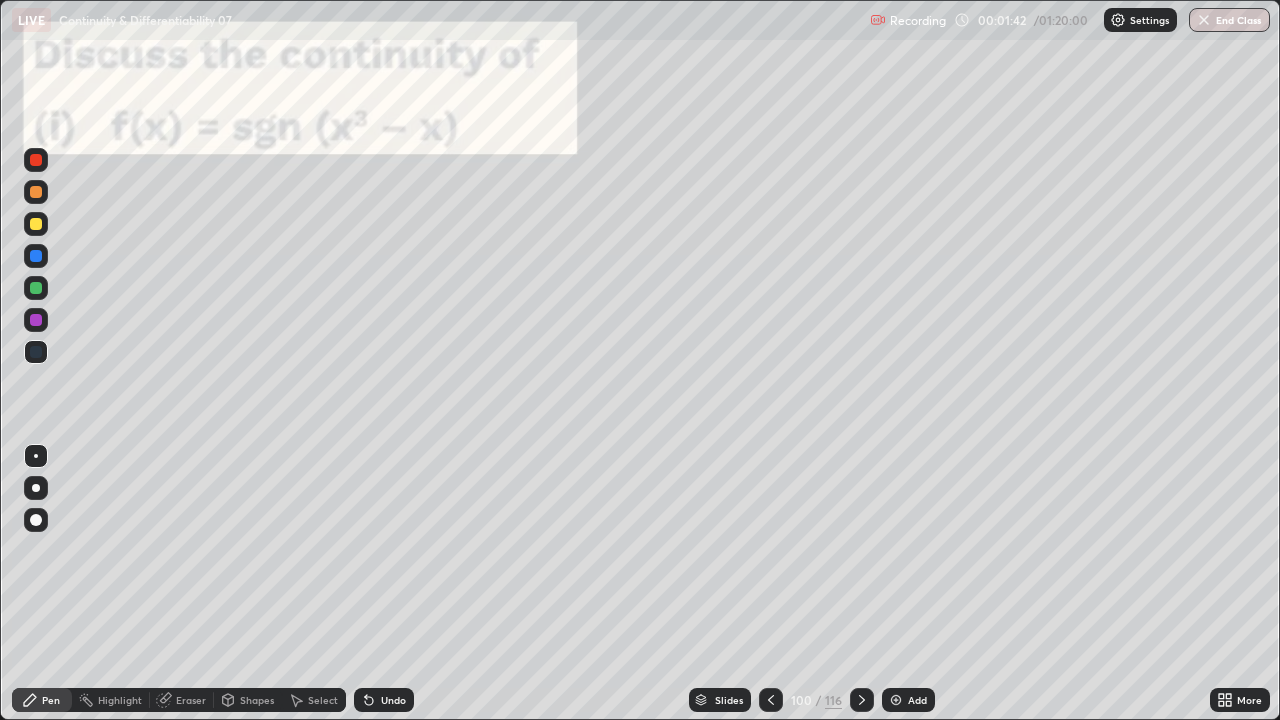 click 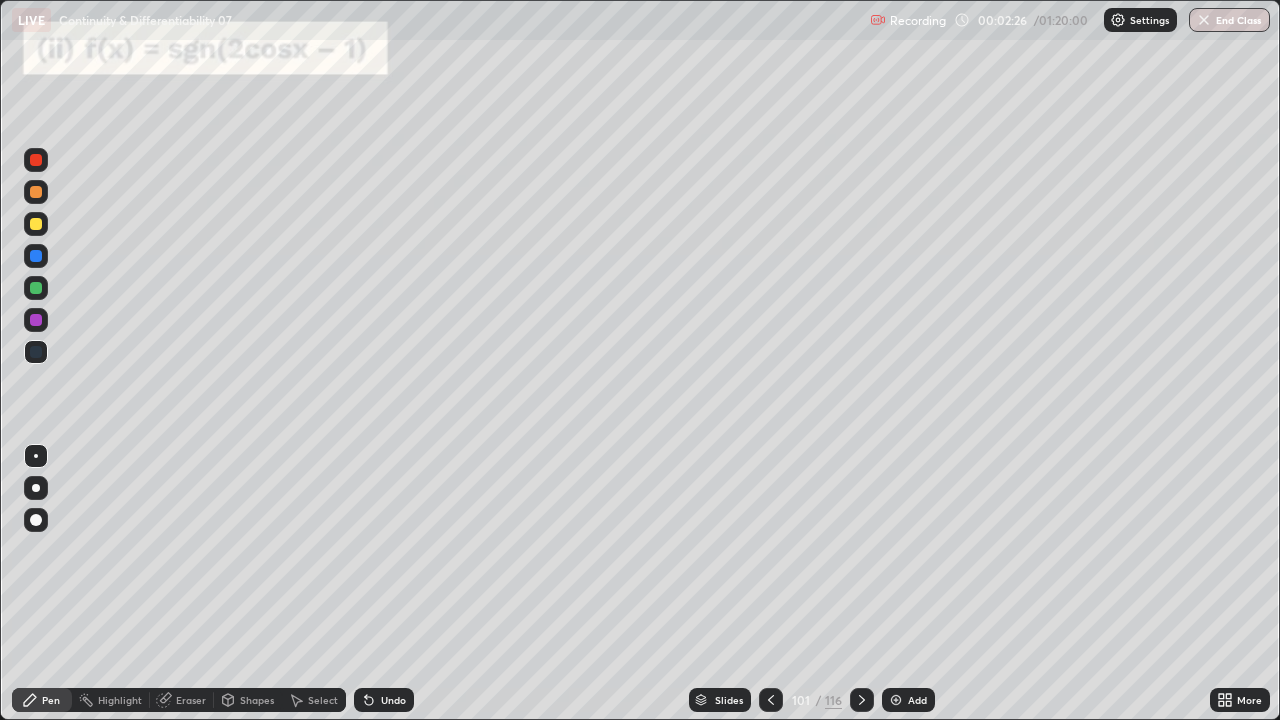 click 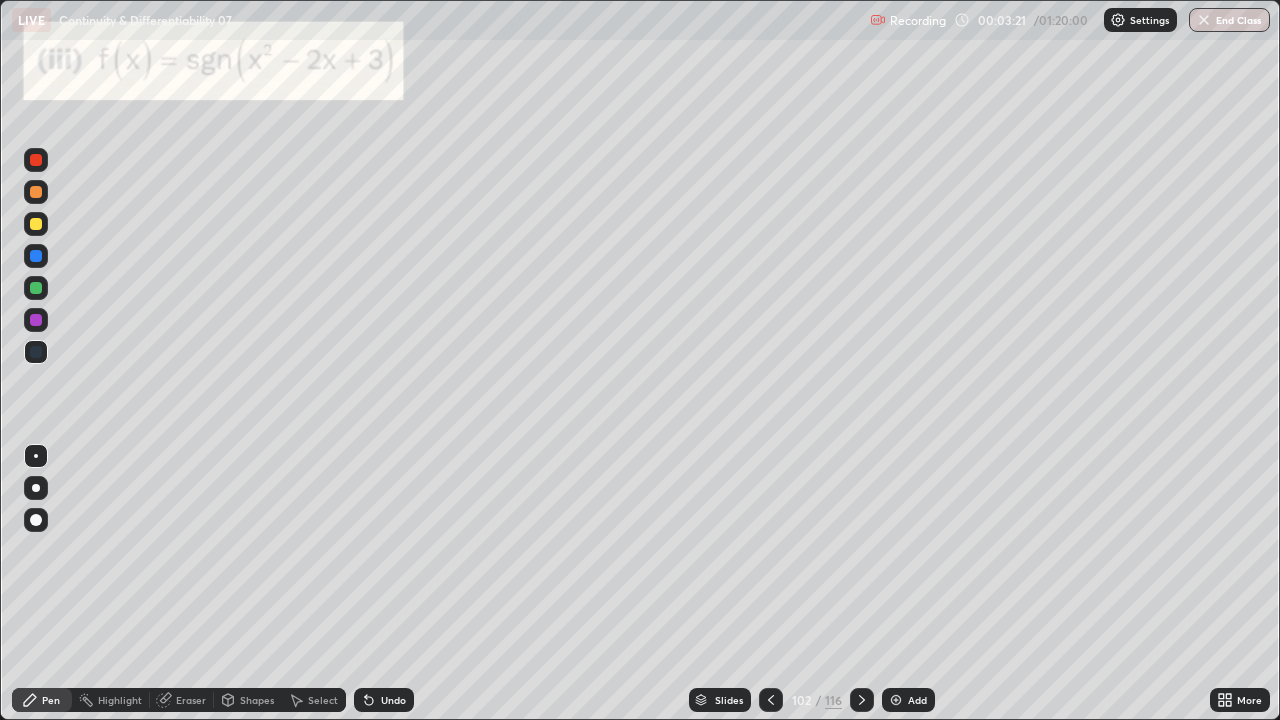 click 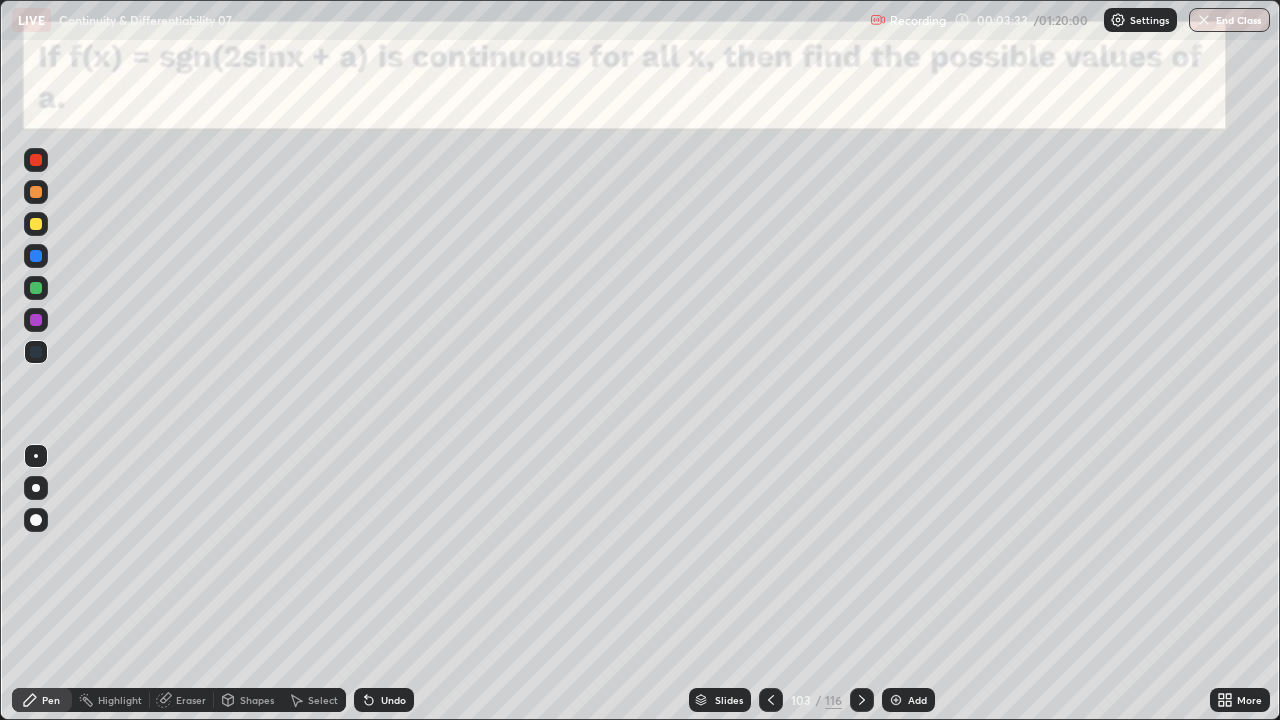 click at bounding box center (36, 224) 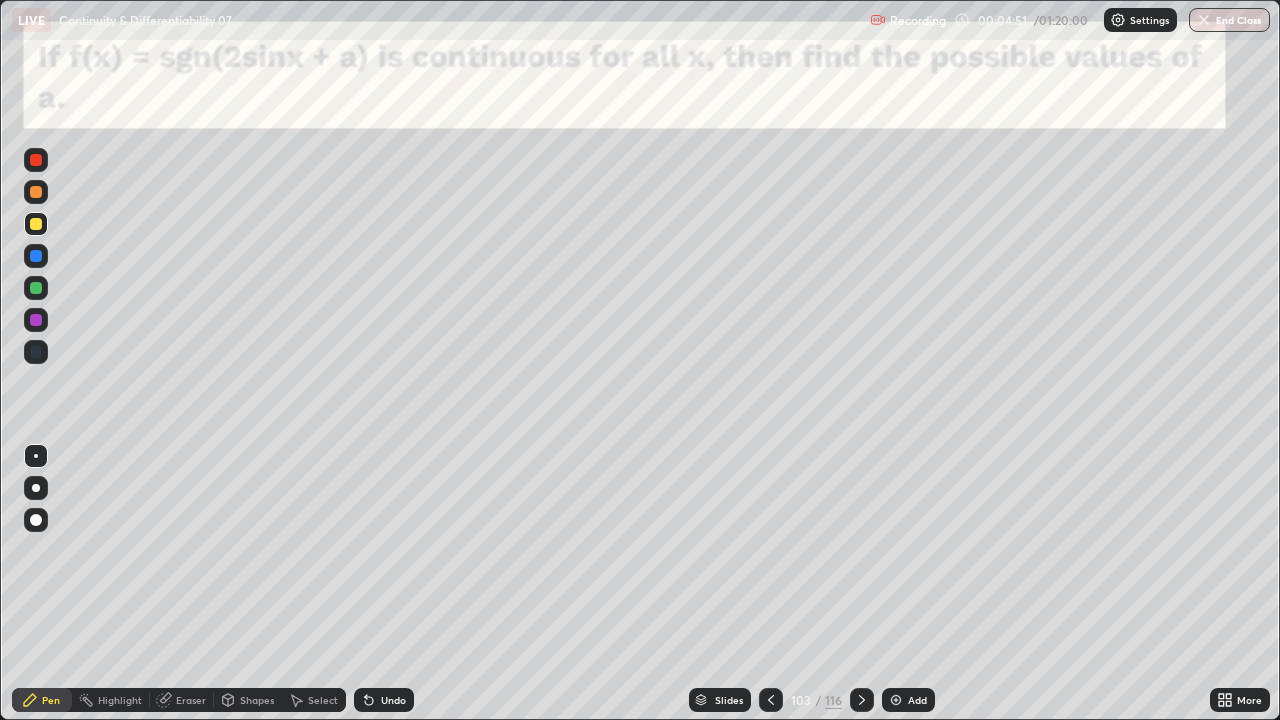click 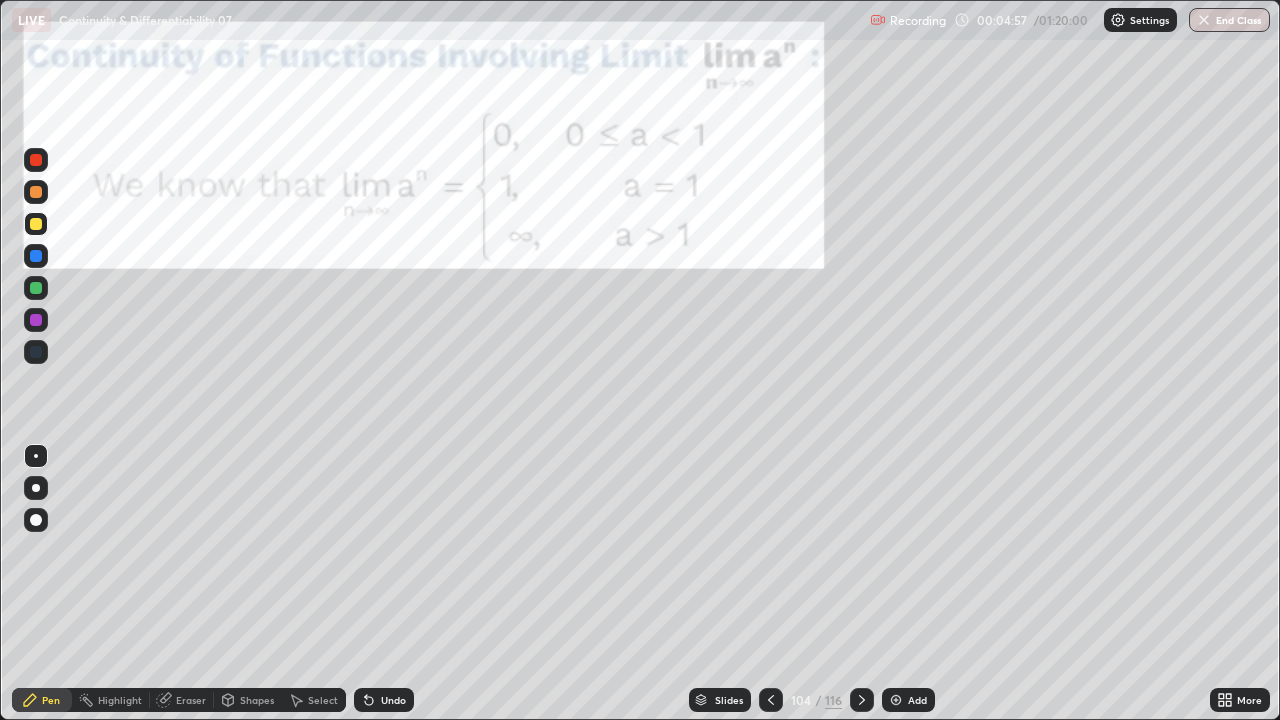 click 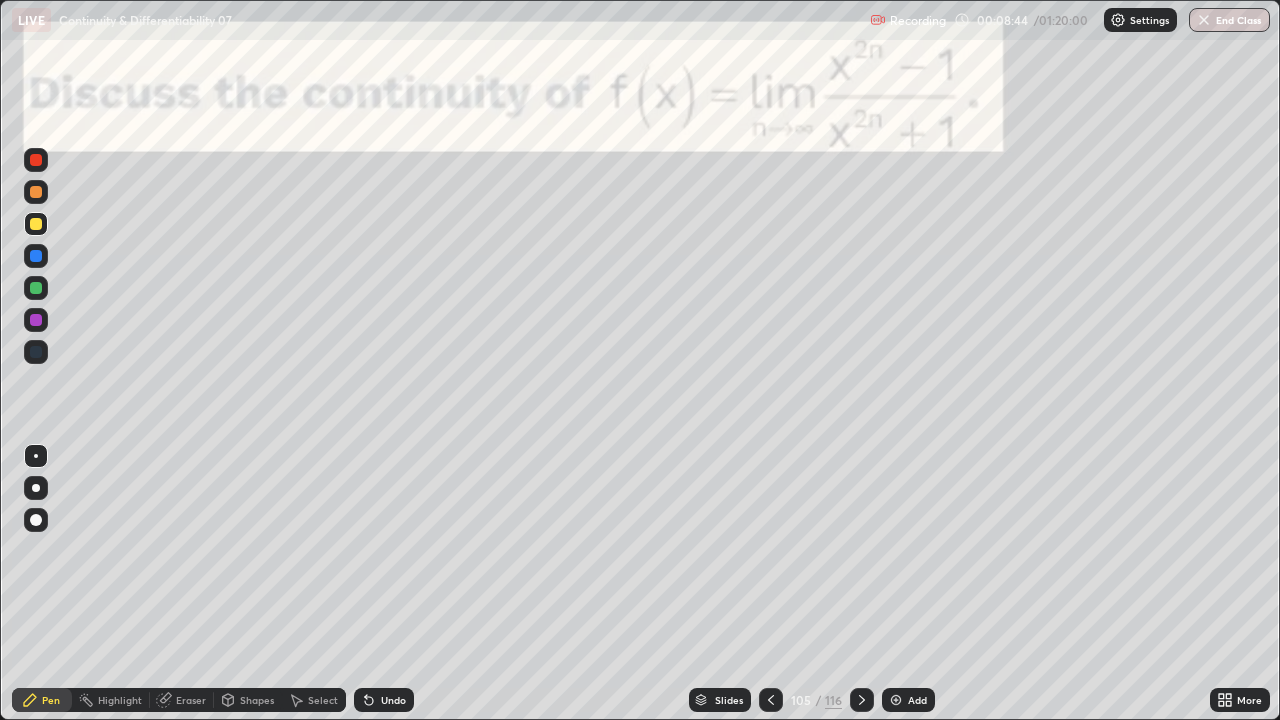 click at bounding box center [862, 700] 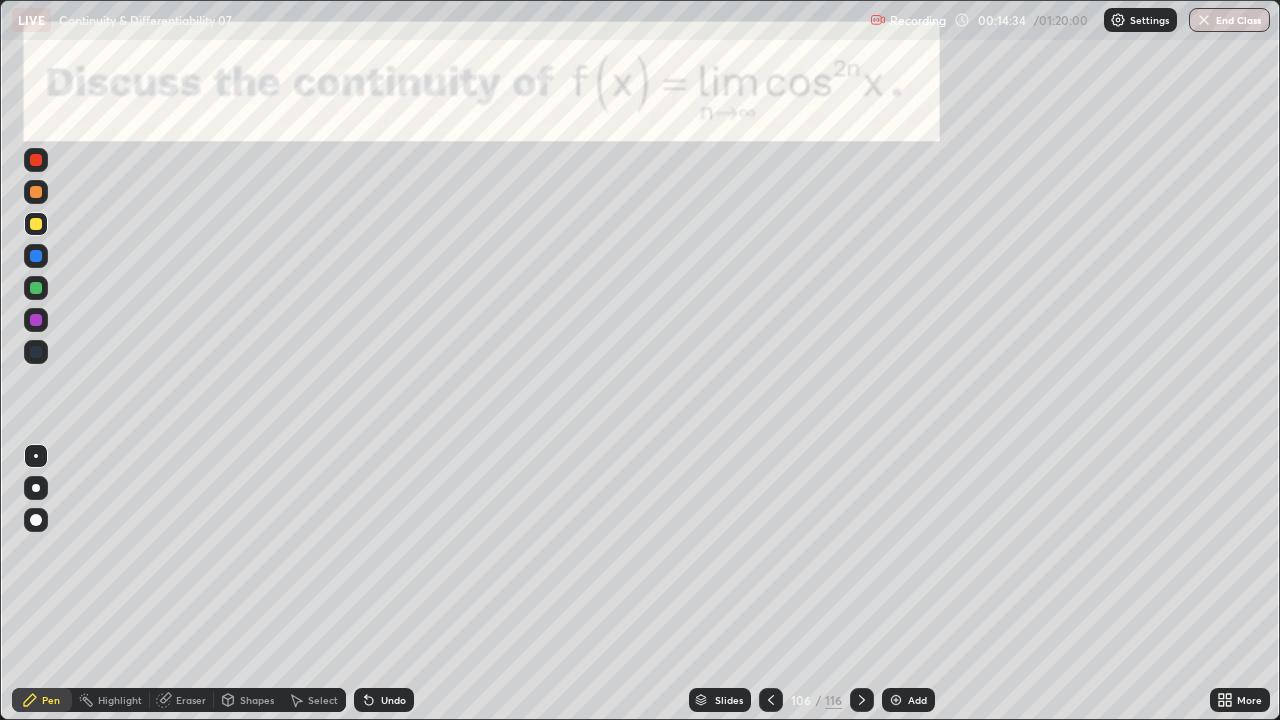 click 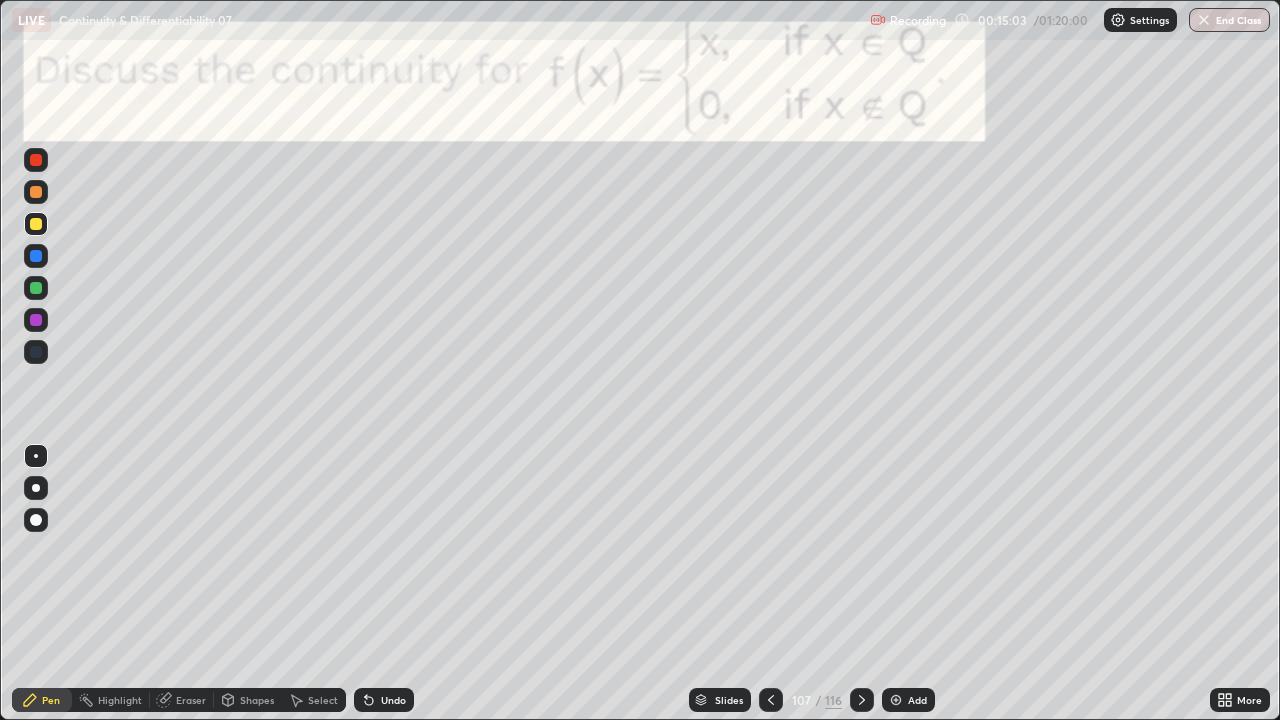 click at bounding box center (36, 288) 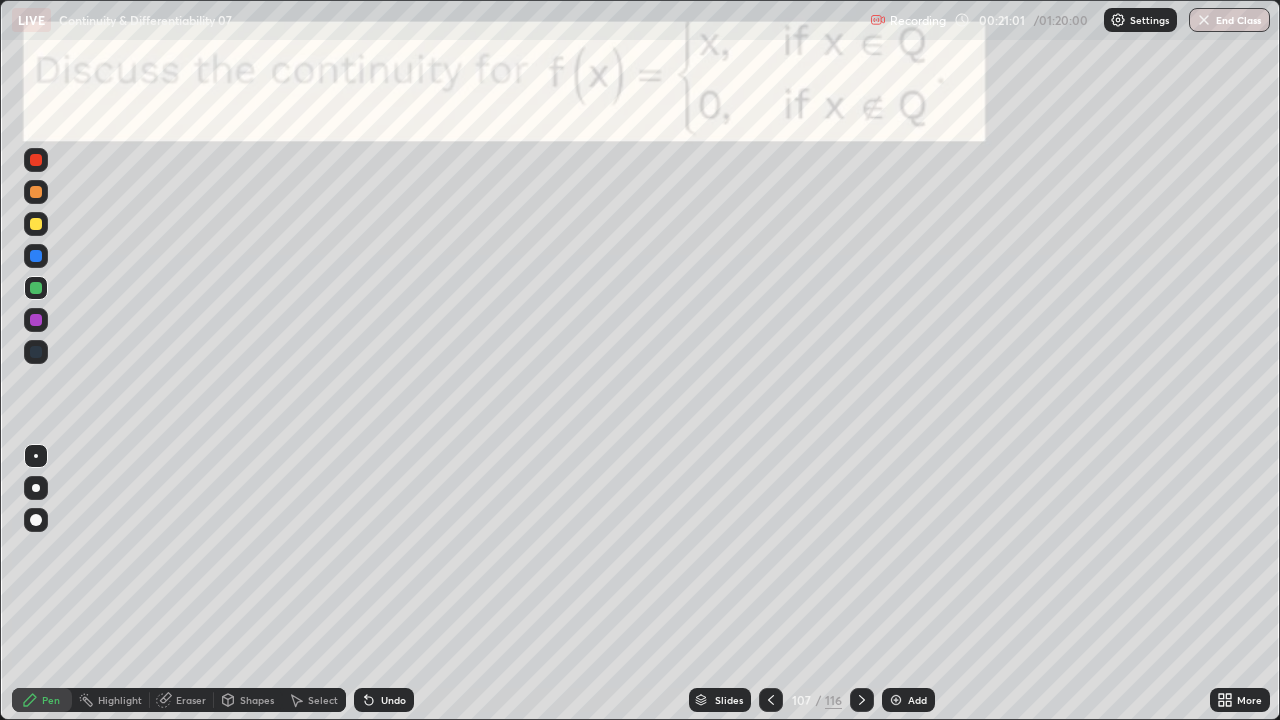 click 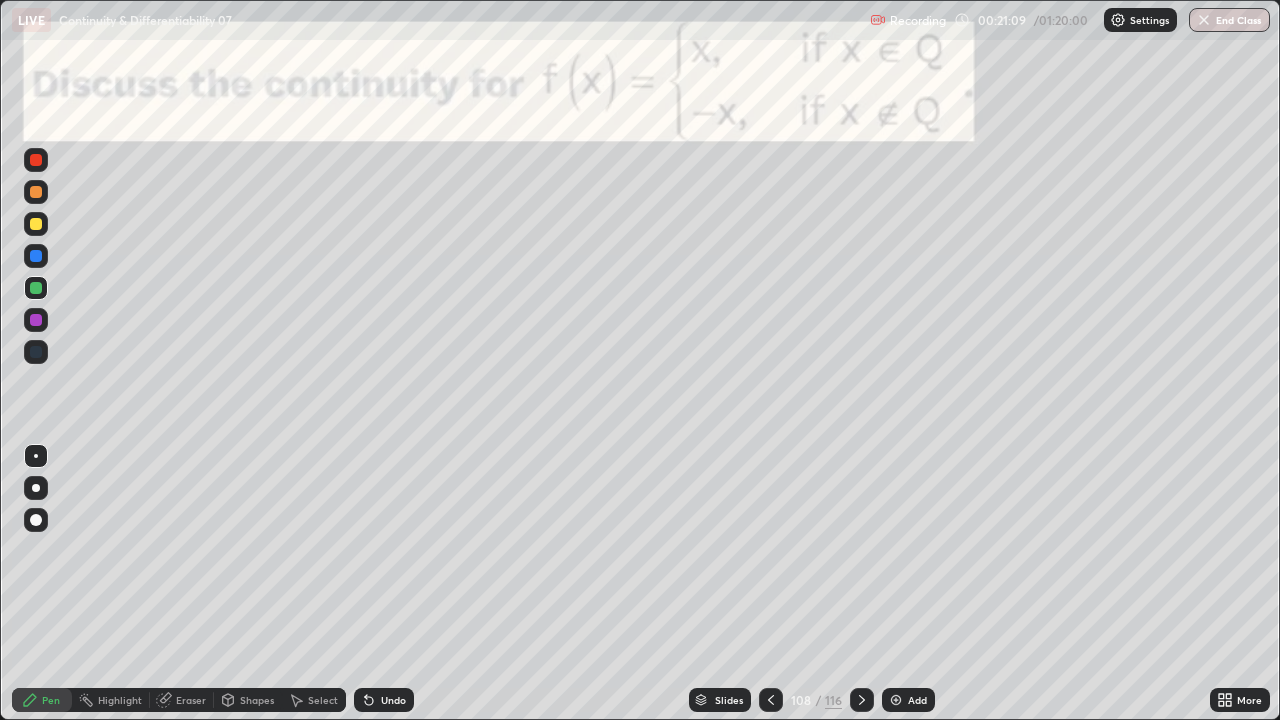 click 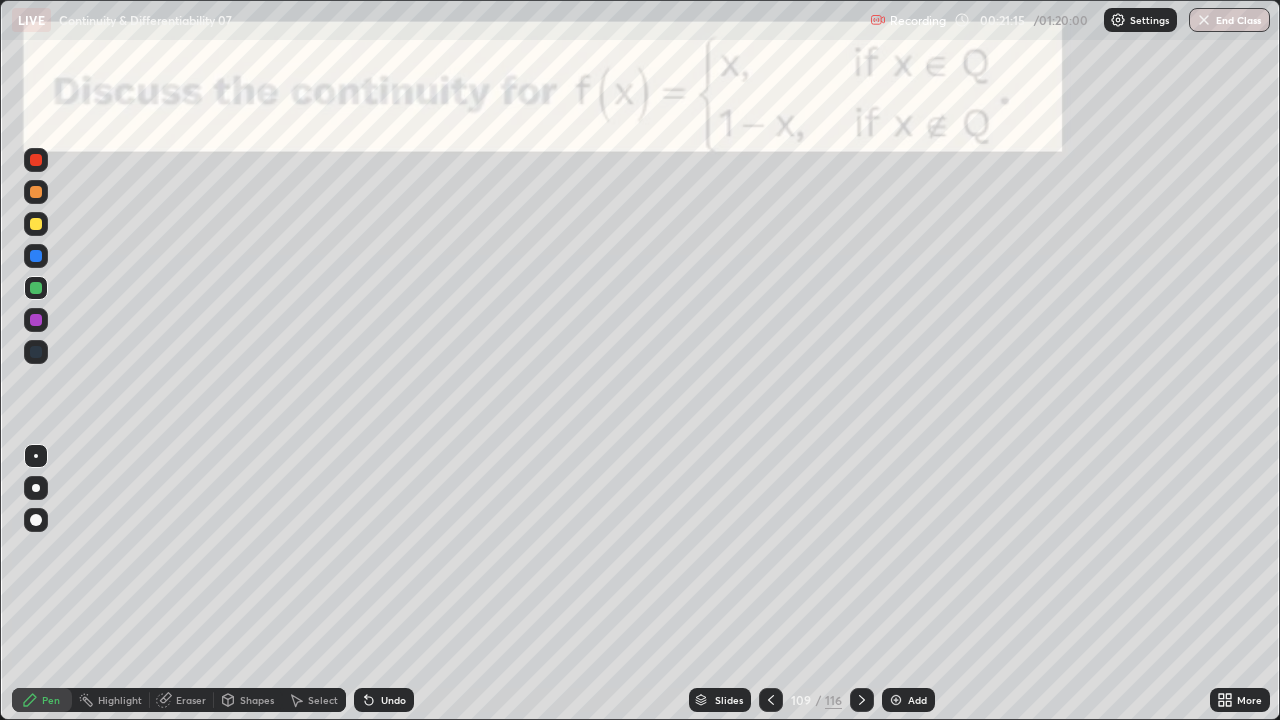 click 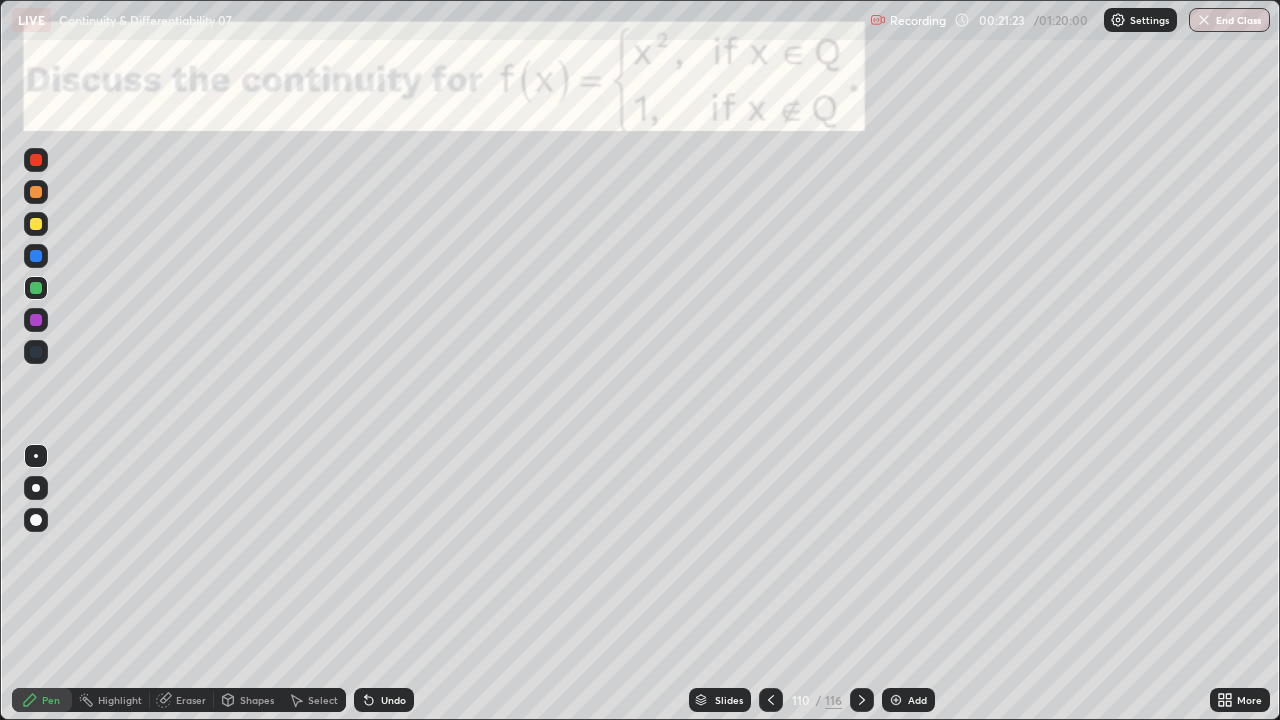 click 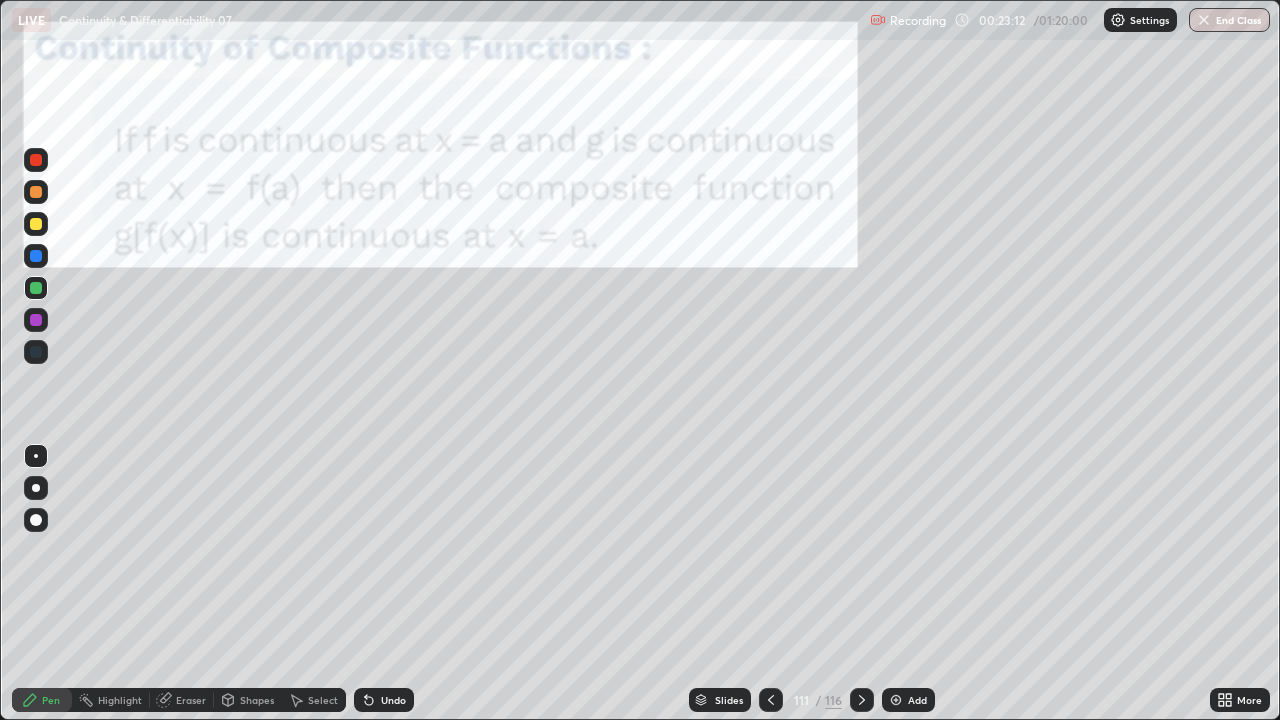 click 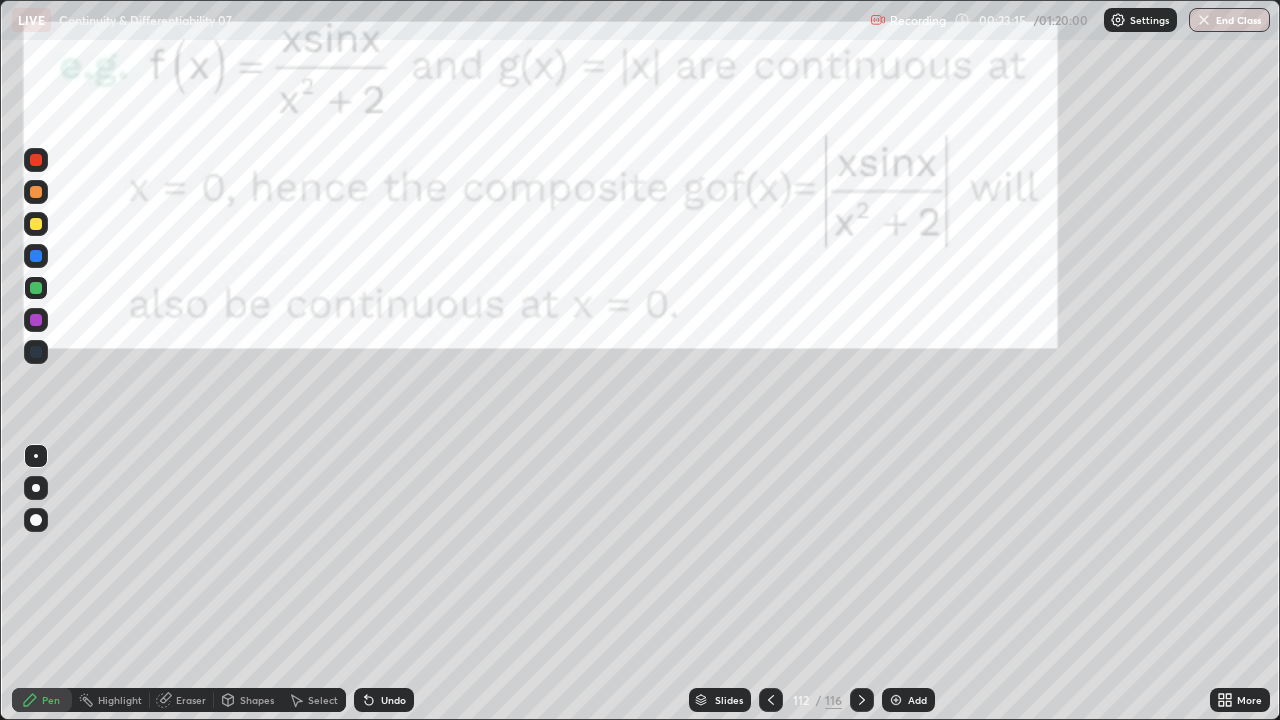 click at bounding box center (771, 700) 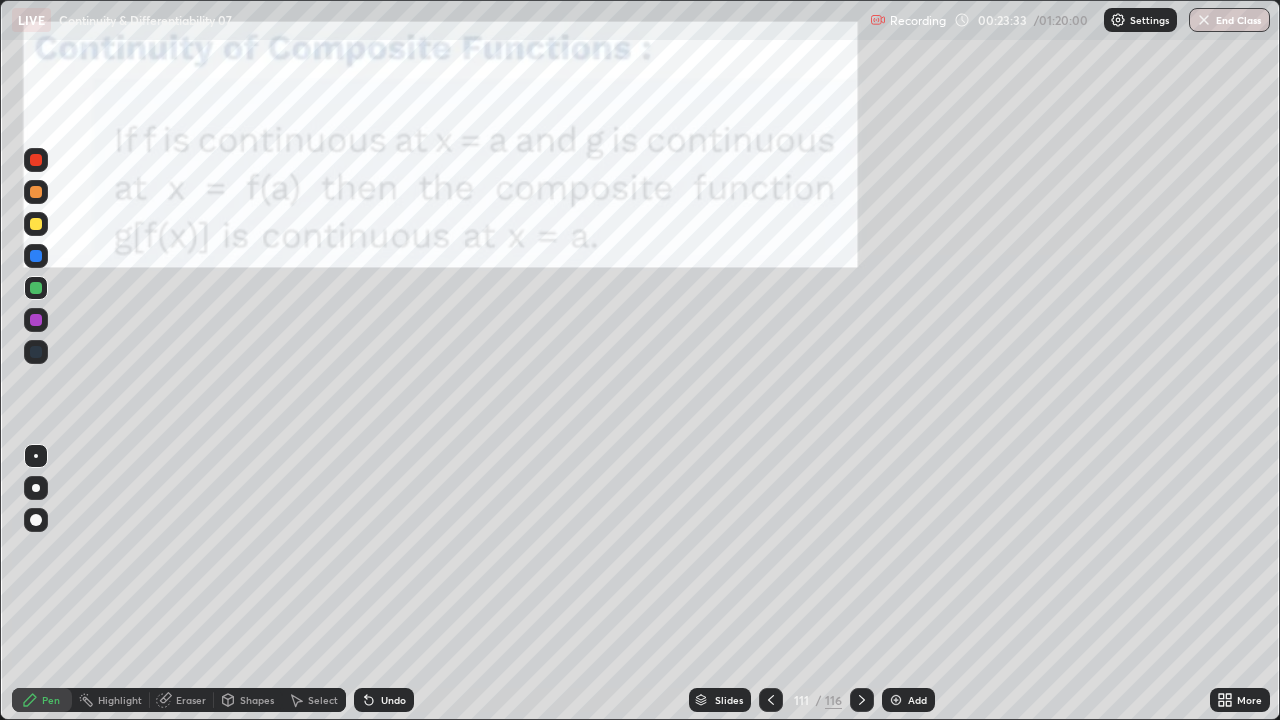 click 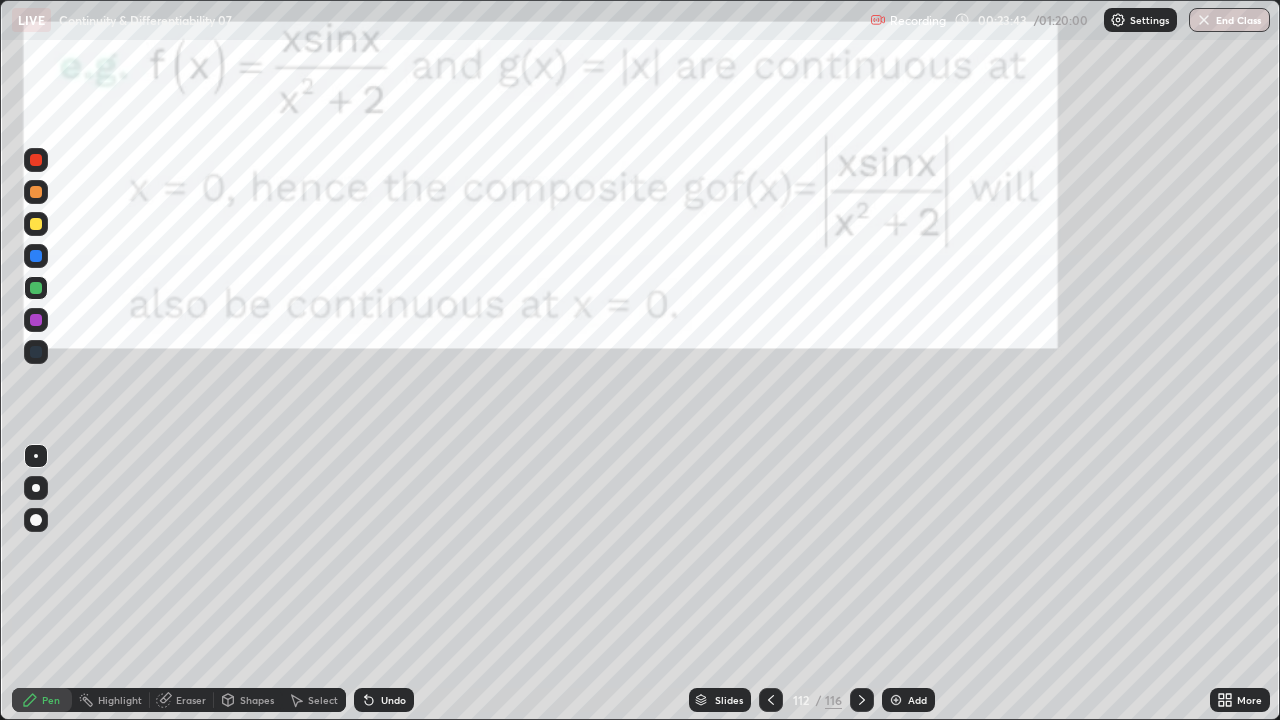 click at bounding box center [36, 224] 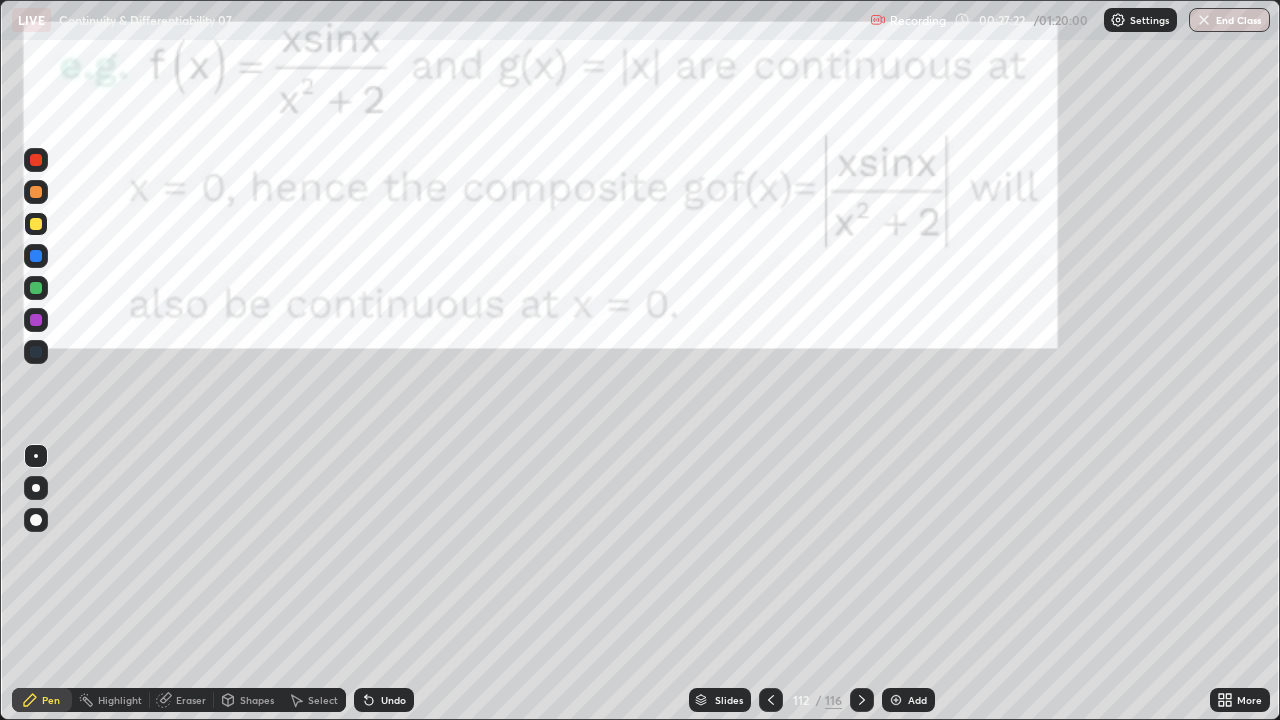 click 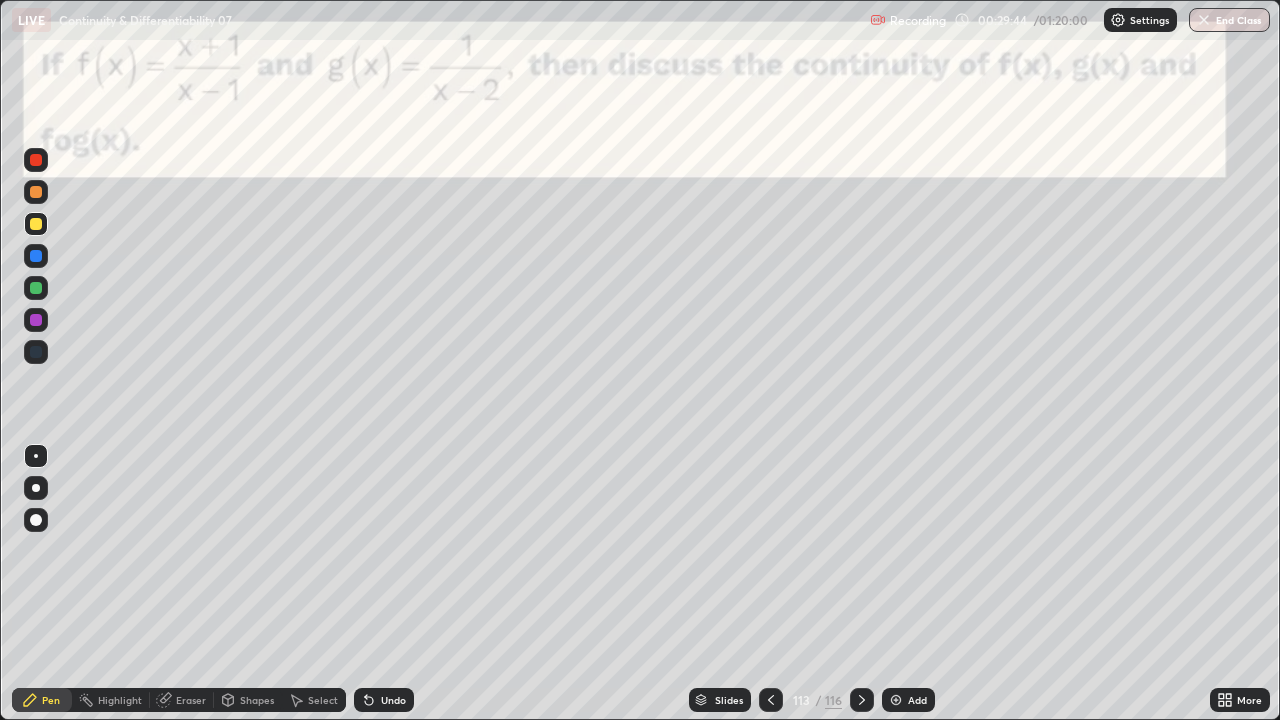 click 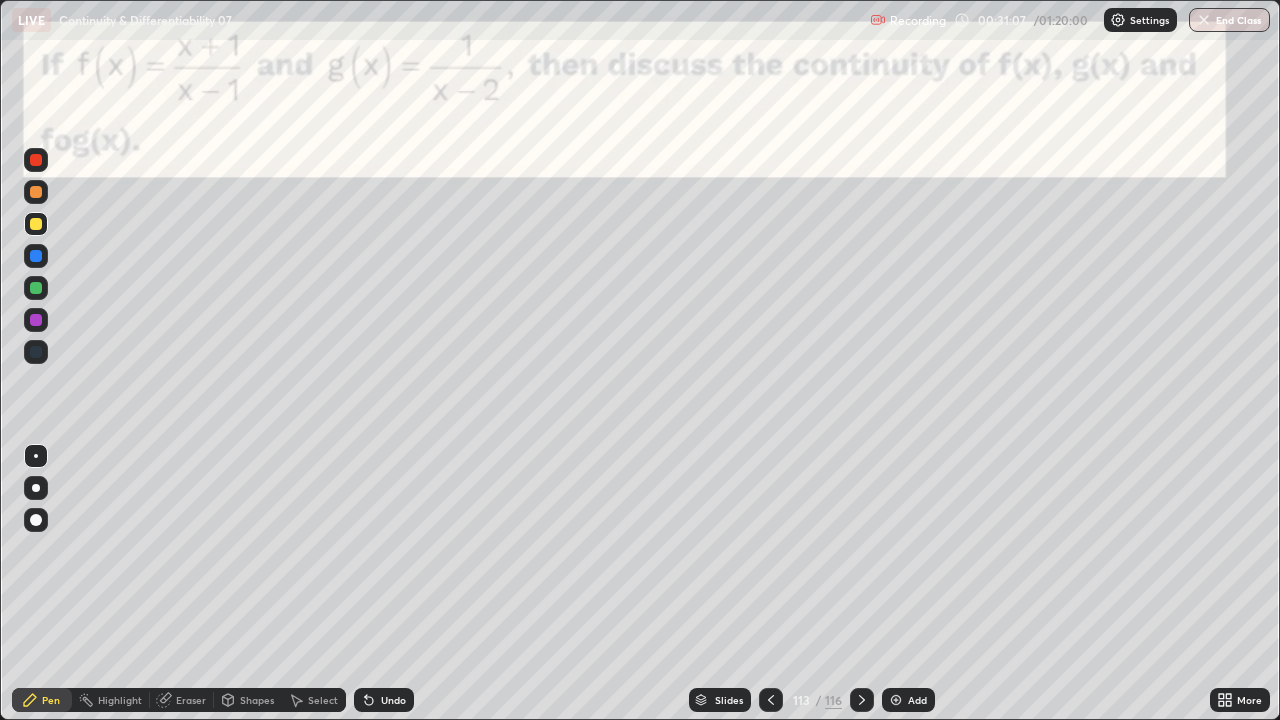click on "116" at bounding box center [833, 700] 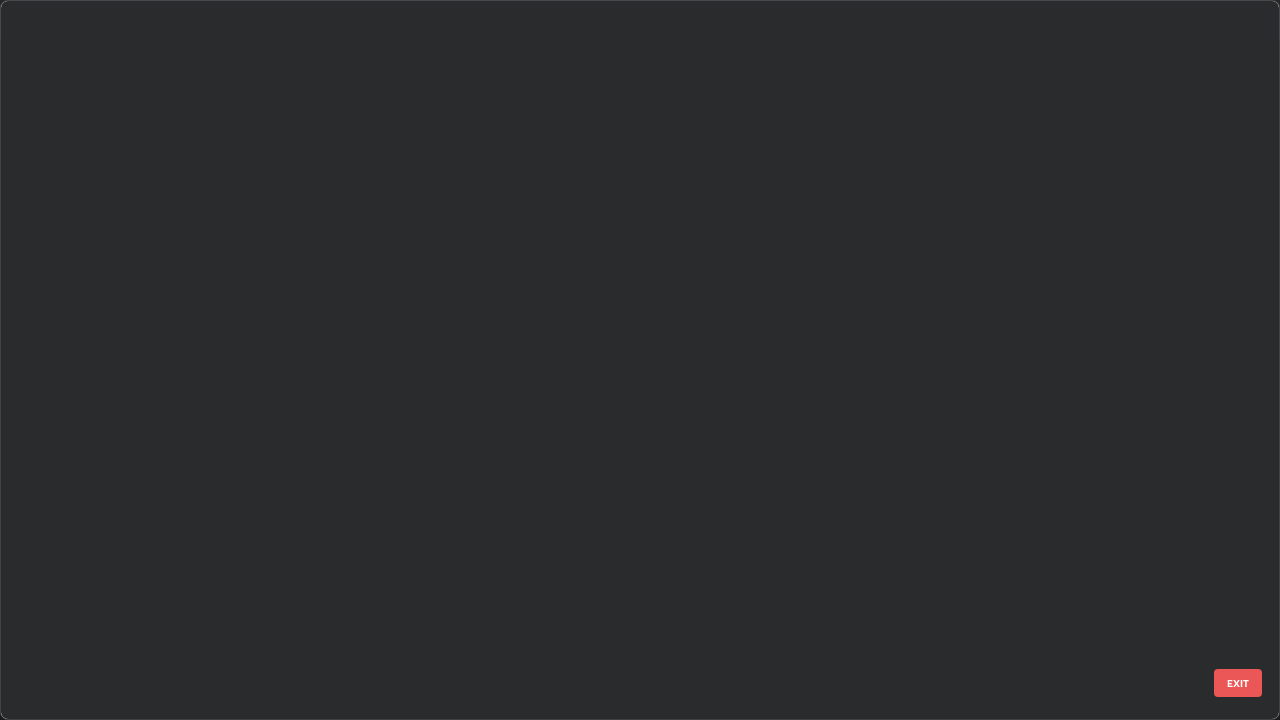 scroll, scrollTop: 7817, scrollLeft: 0, axis: vertical 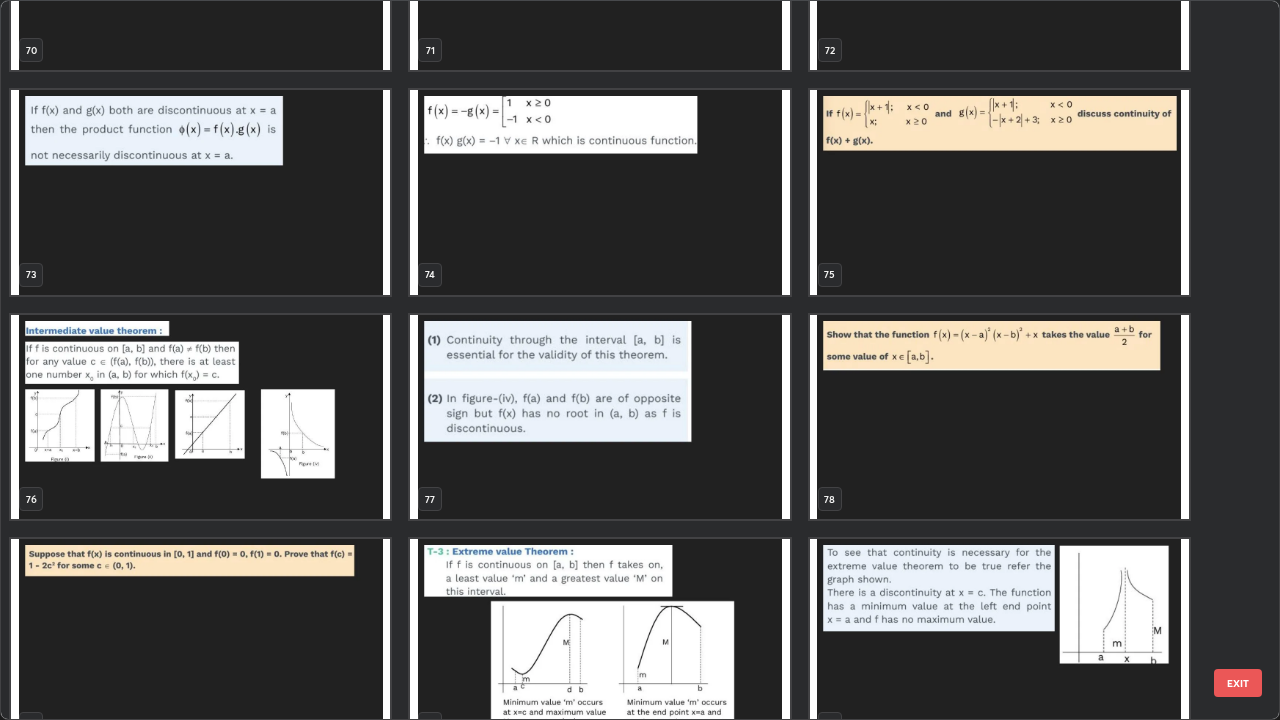 click at bounding box center [200, 417] 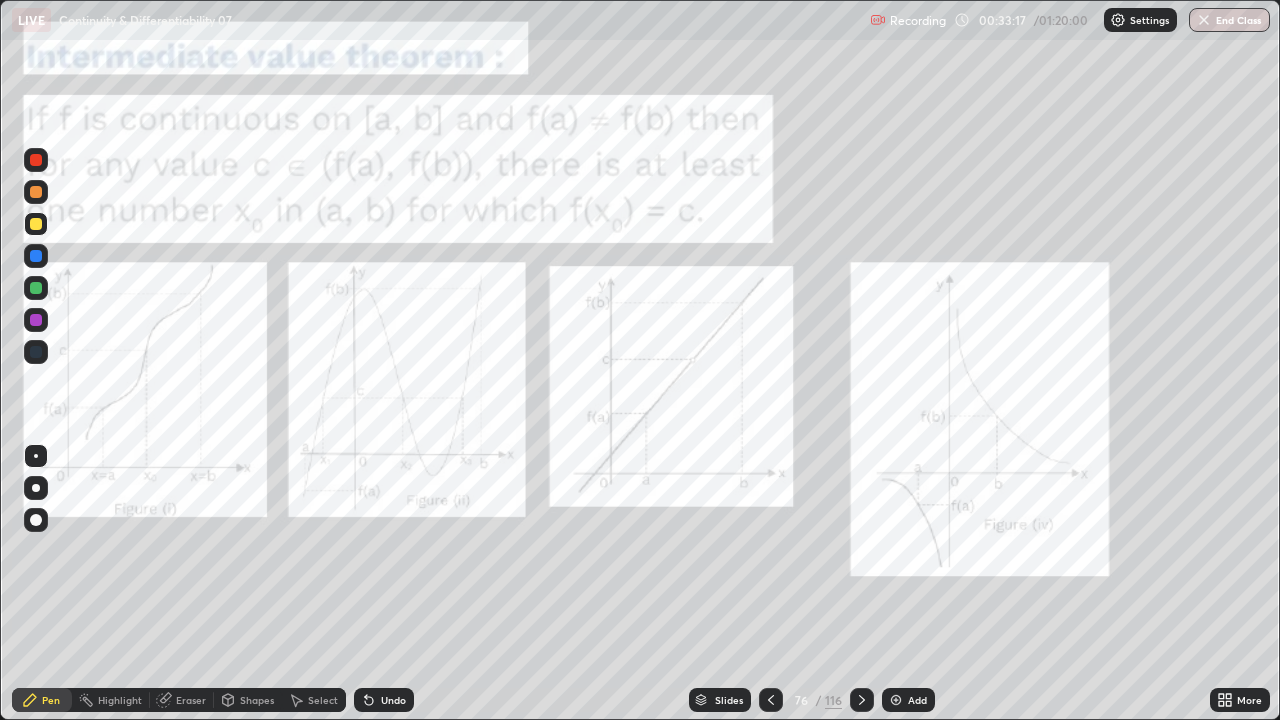 click at bounding box center (36, 256) 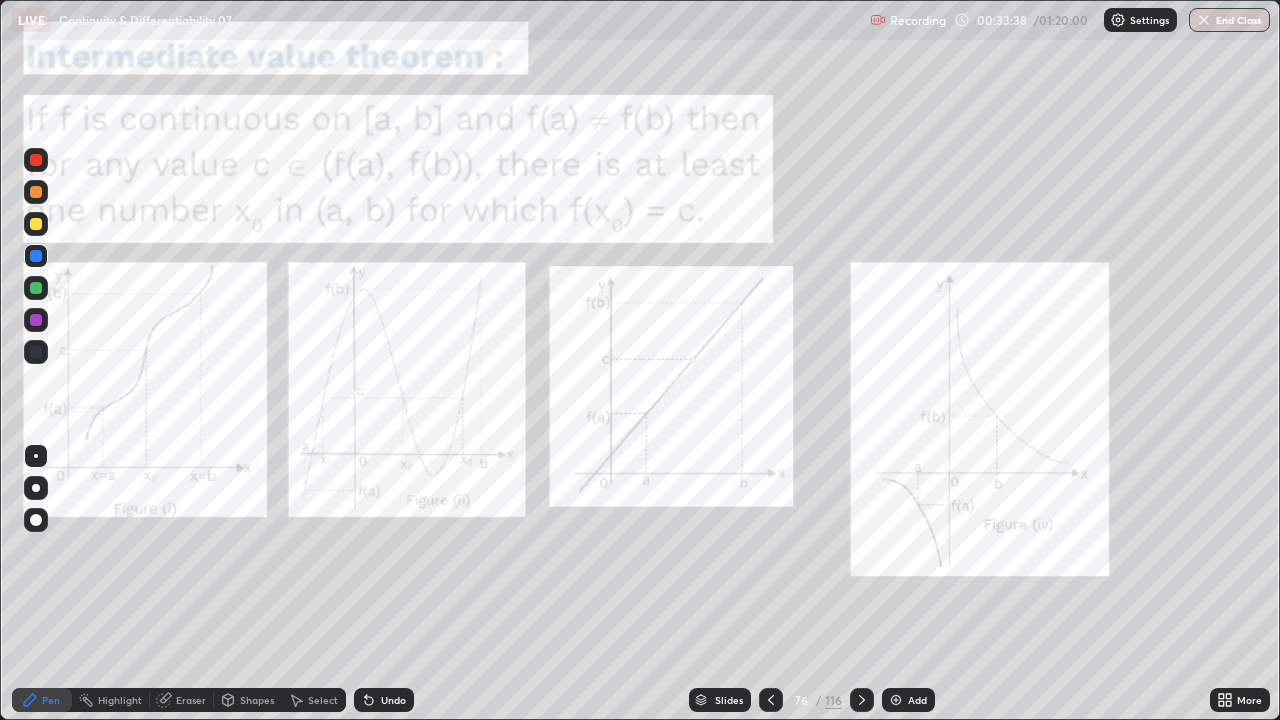 click on "Undo" at bounding box center (393, 700) 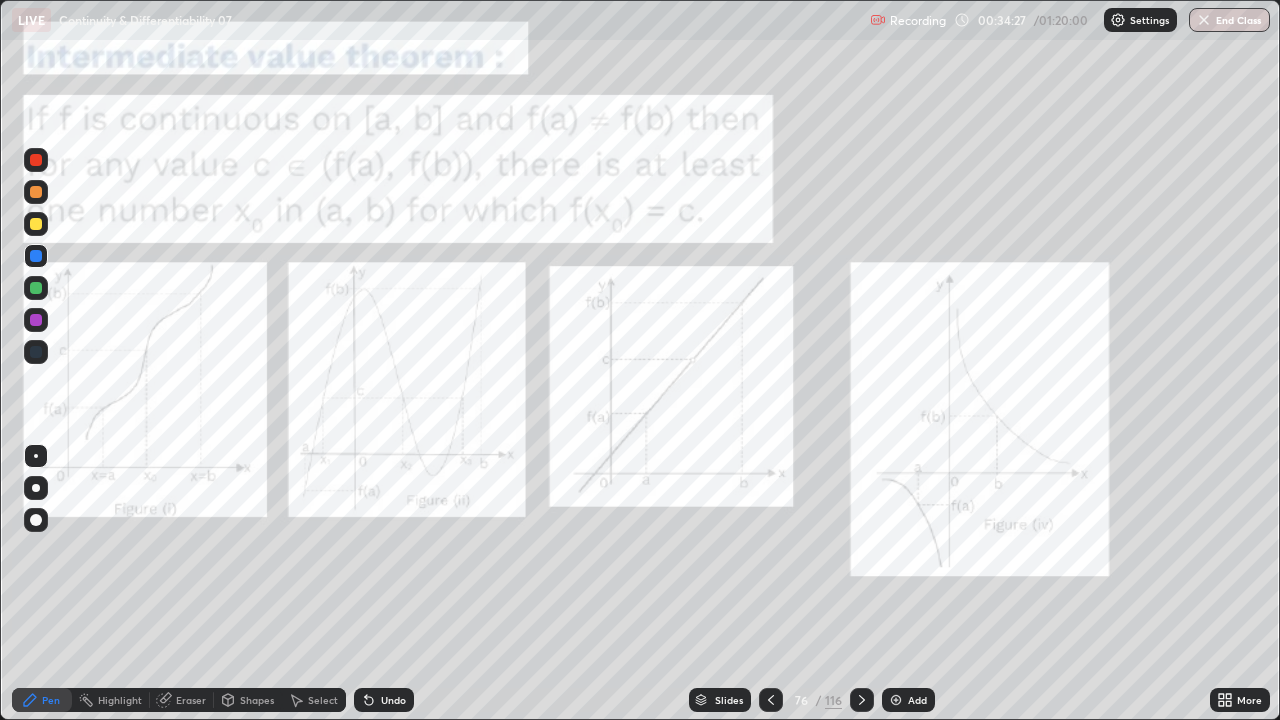 click at bounding box center (36, 320) 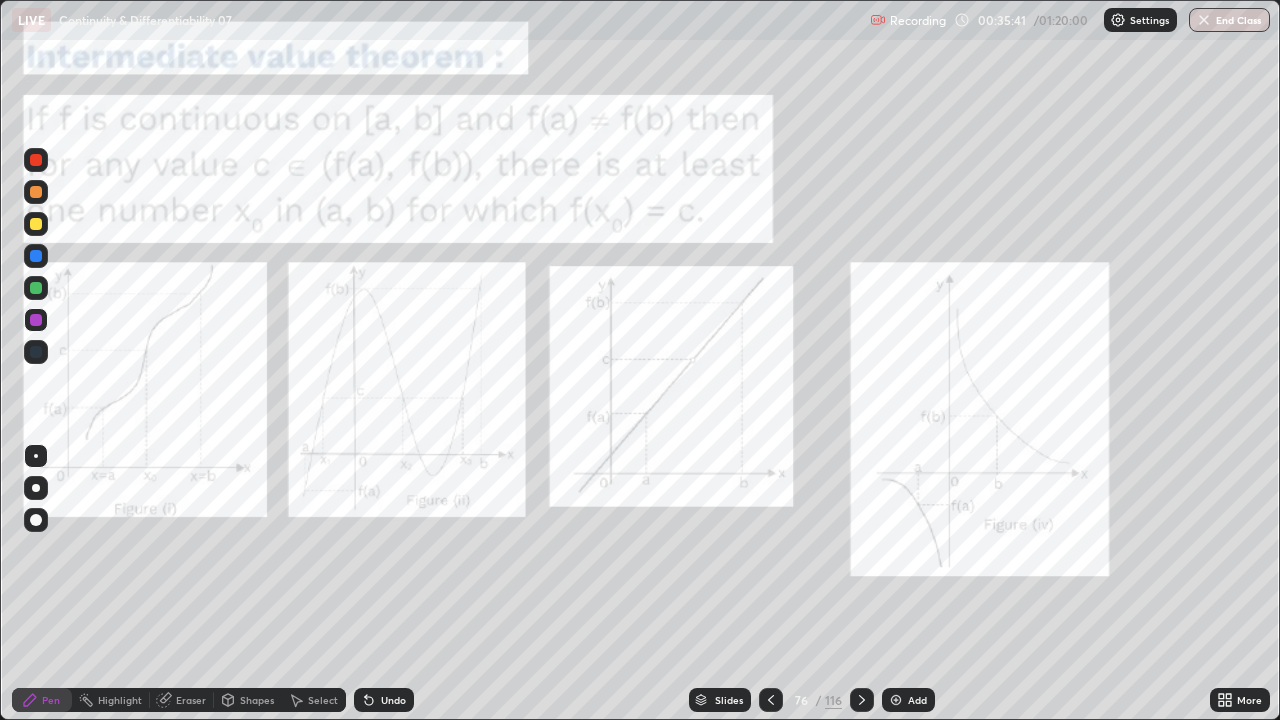 click on "Eraser" at bounding box center [191, 700] 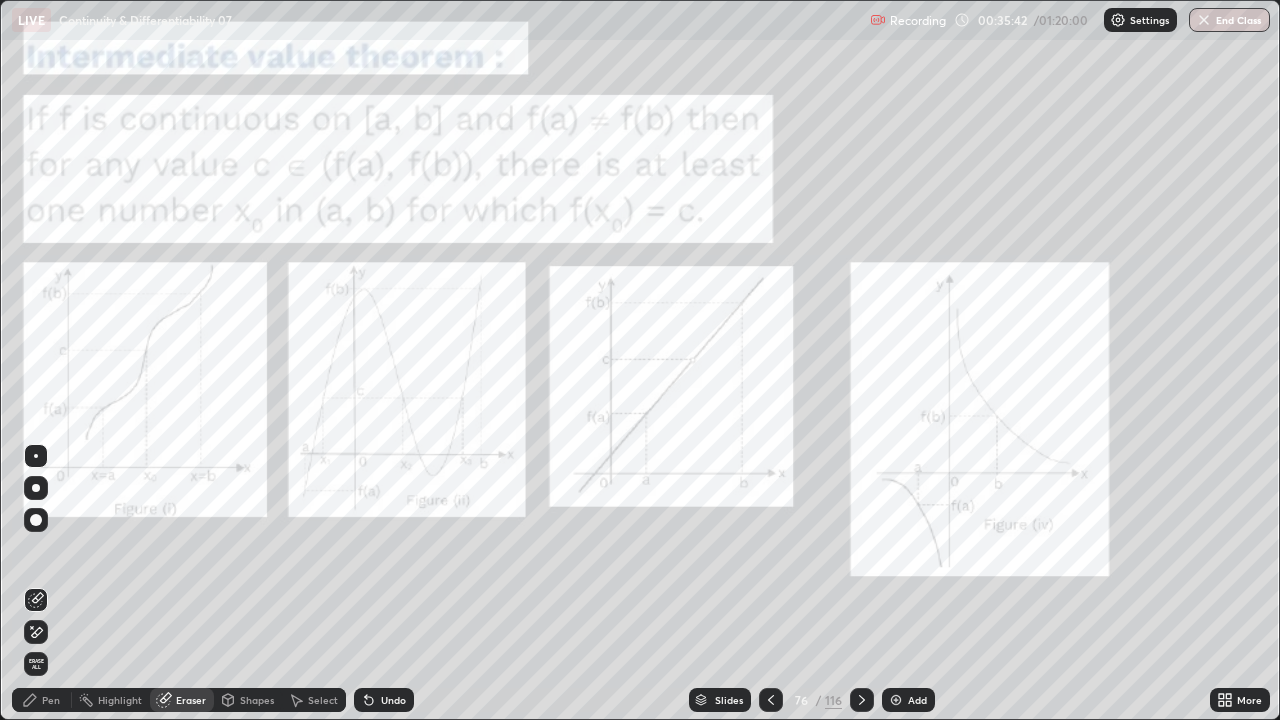 click on "Erase all" at bounding box center (36, 664) 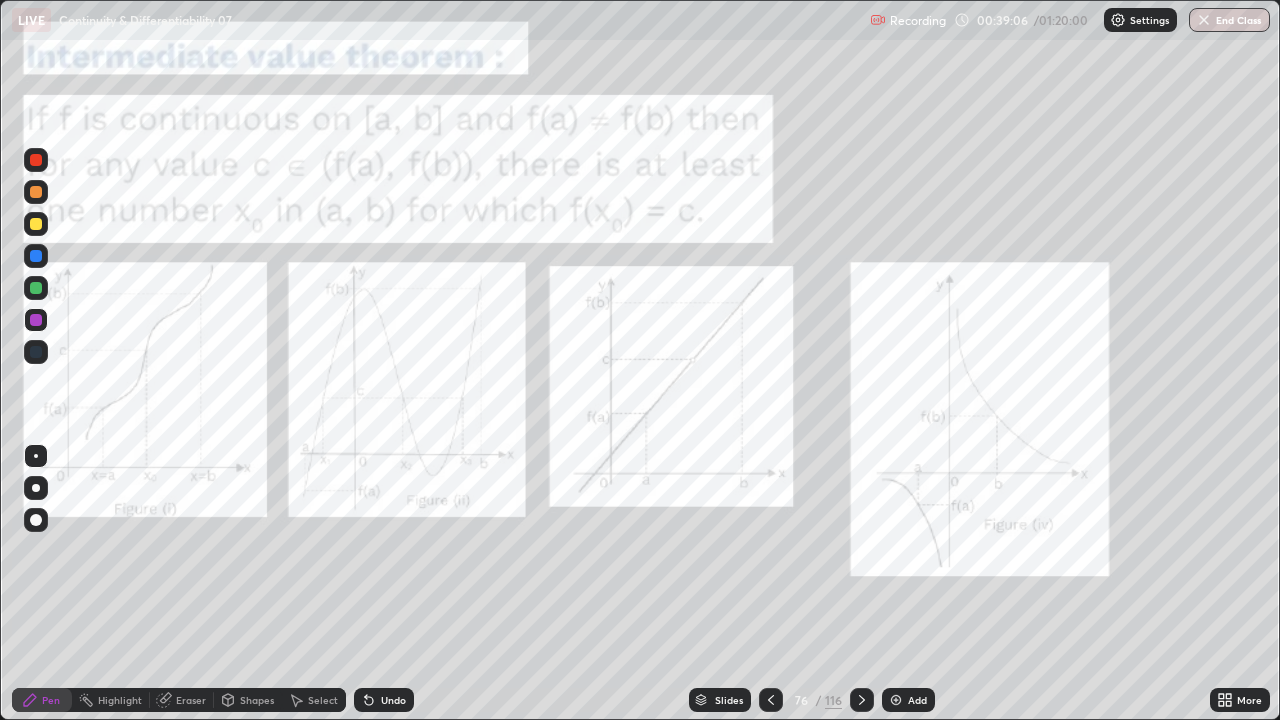 click 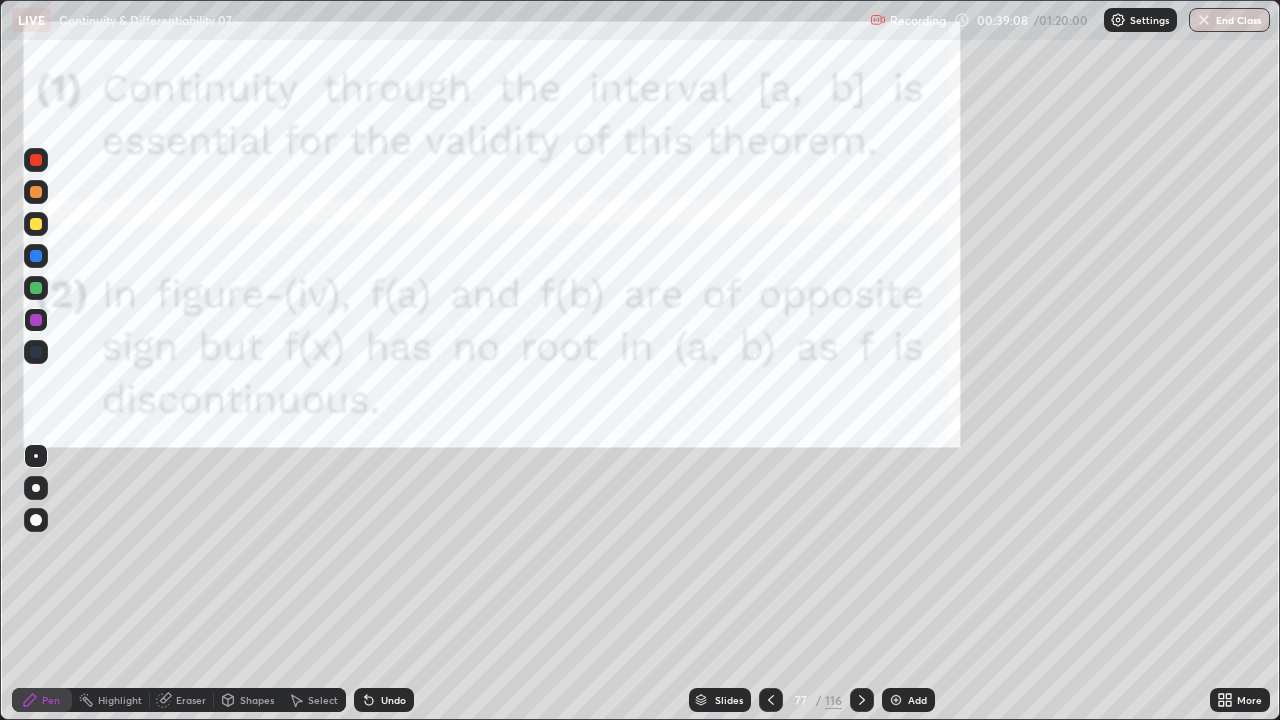 click 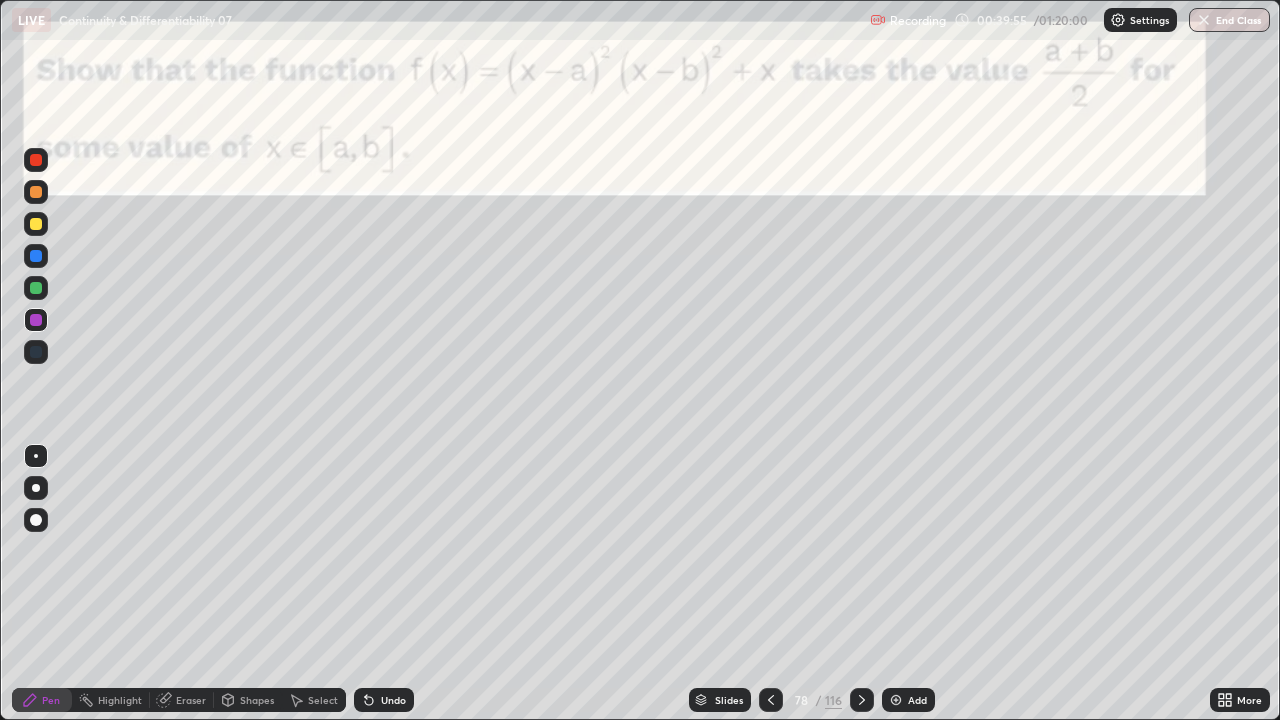 click at bounding box center [36, 224] 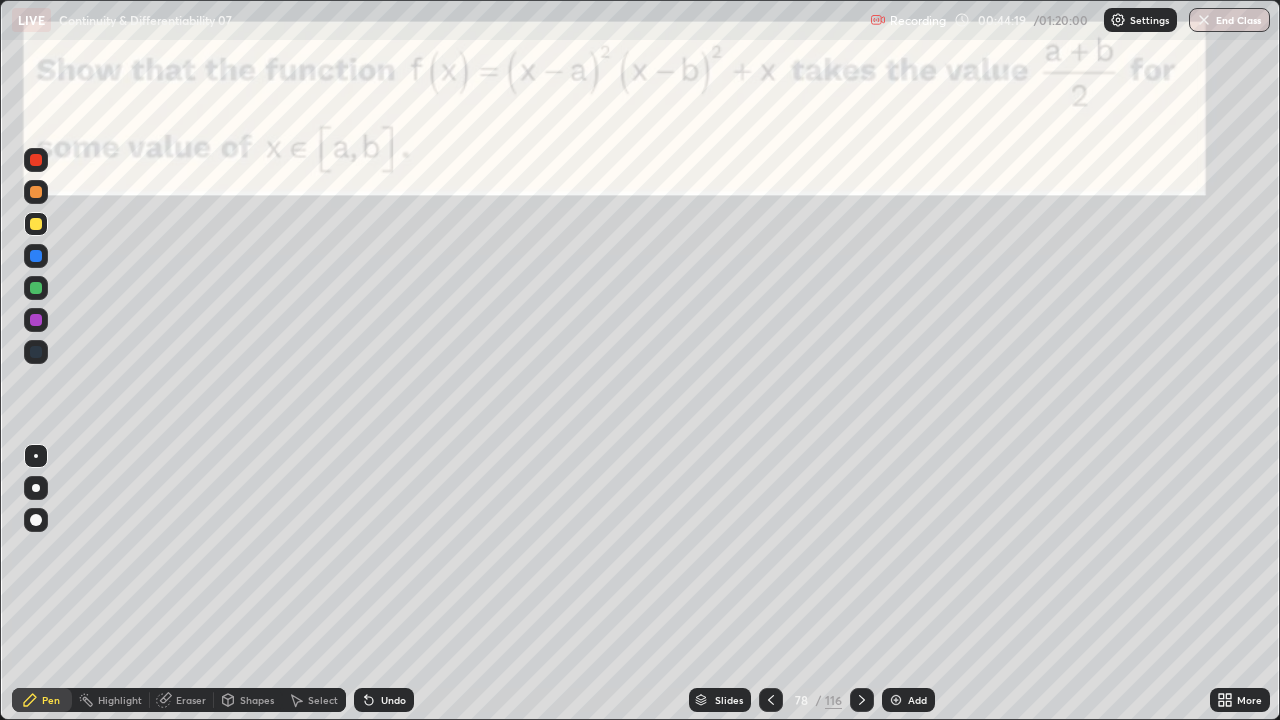 click 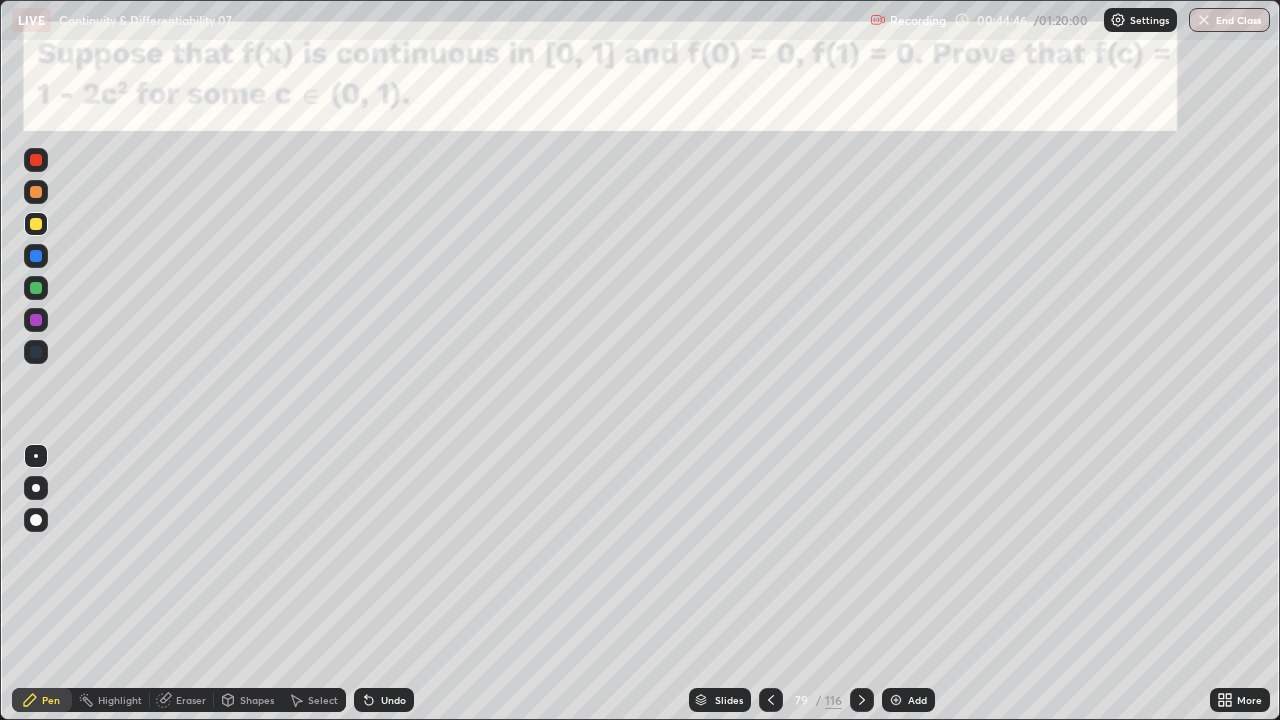 click at bounding box center (36, 192) 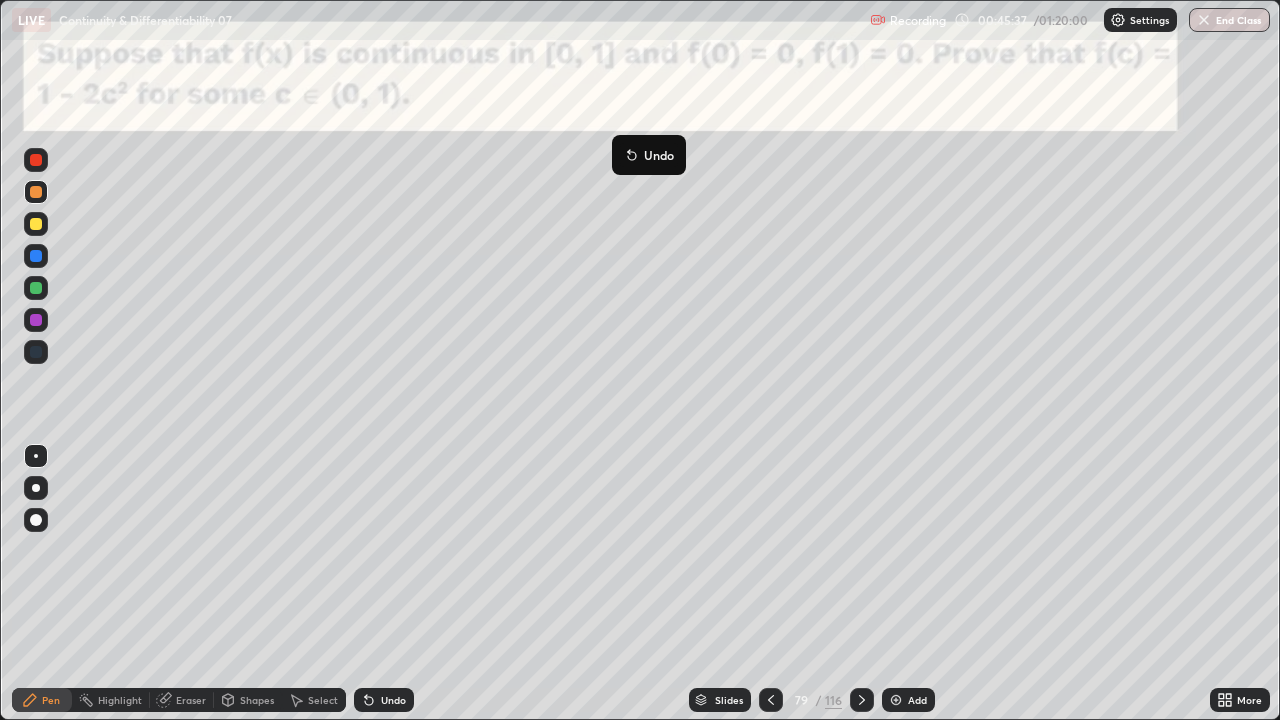 click on "Undo" at bounding box center [384, 700] 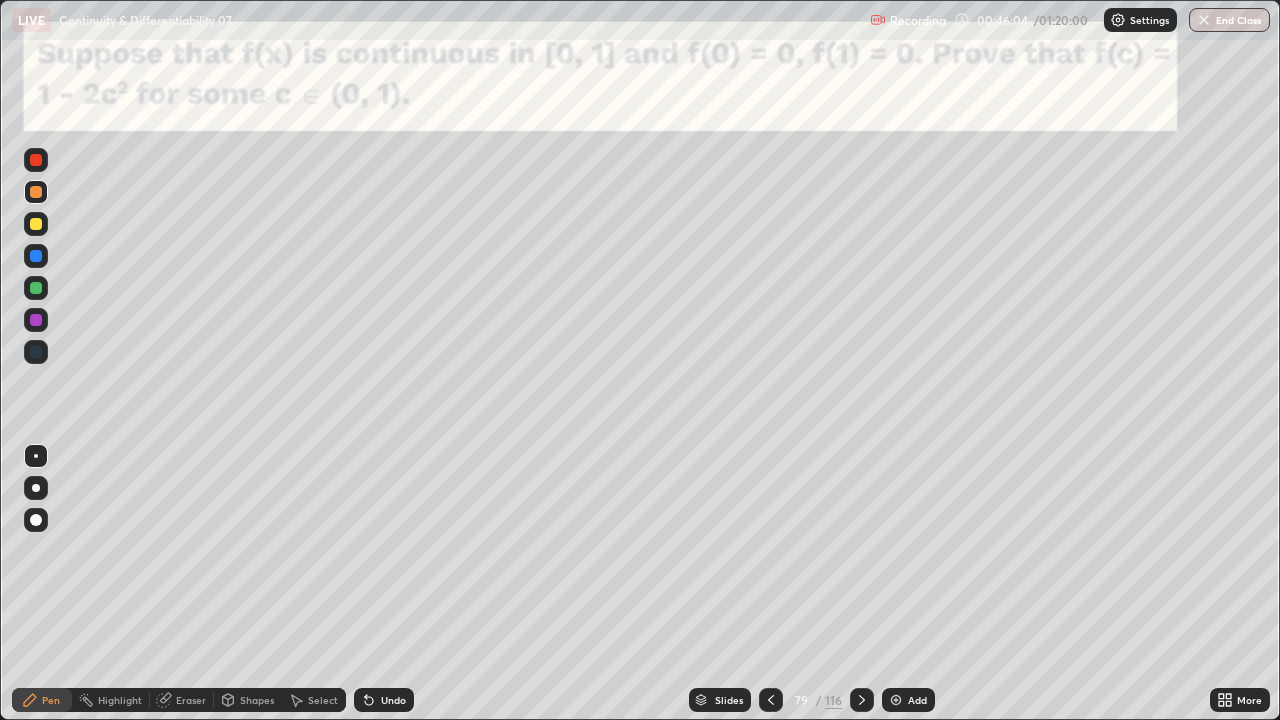 click at bounding box center (36, 224) 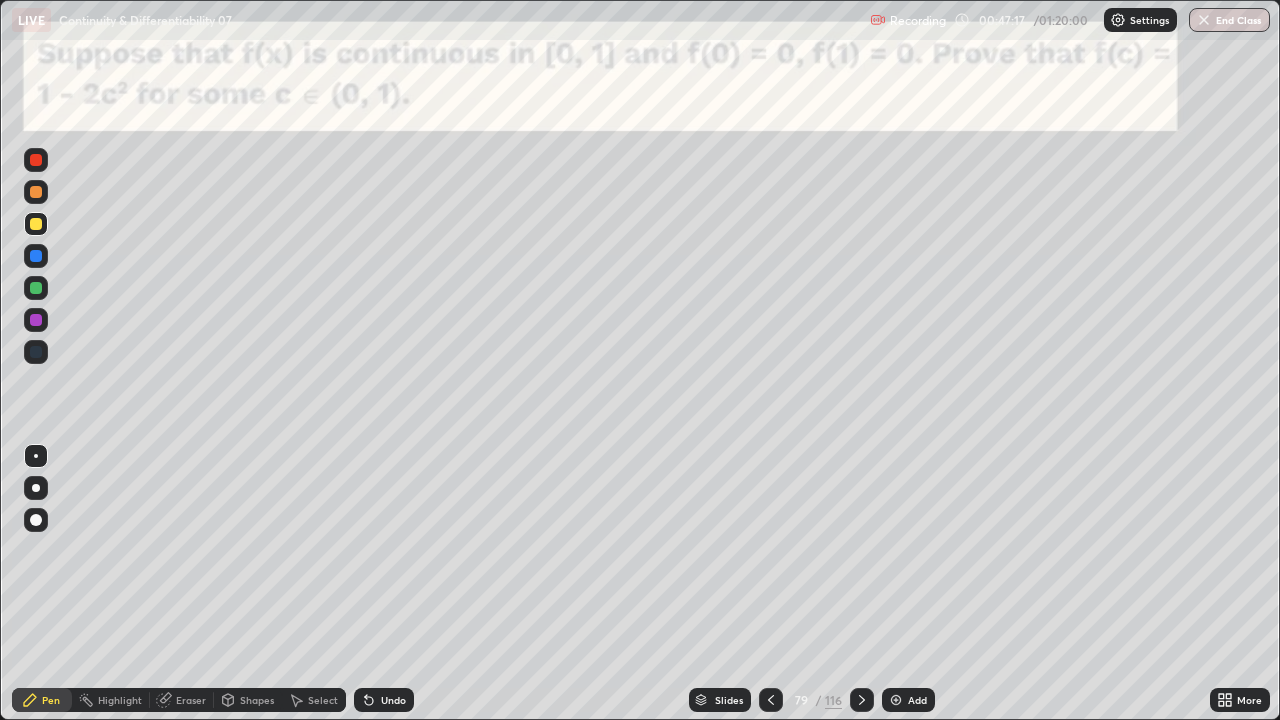 click on "Eraser" at bounding box center [191, 700] 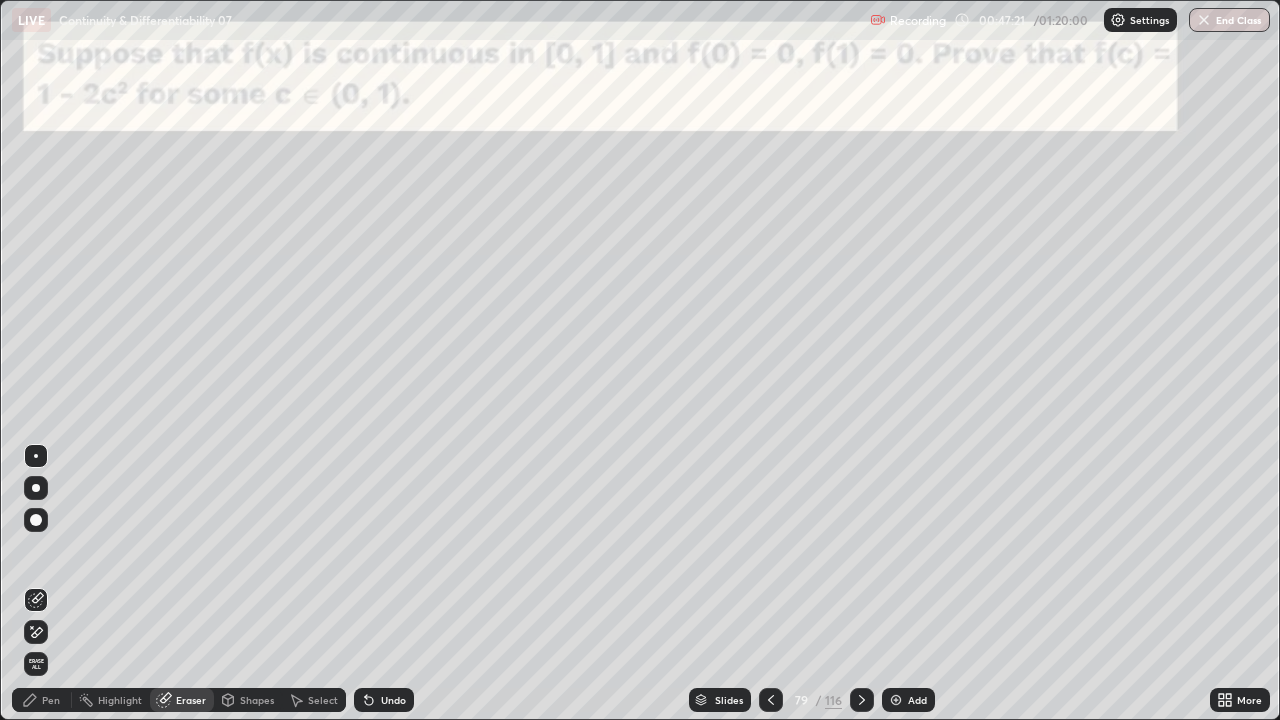 click on "Pen" at bounding box center [42, 700] 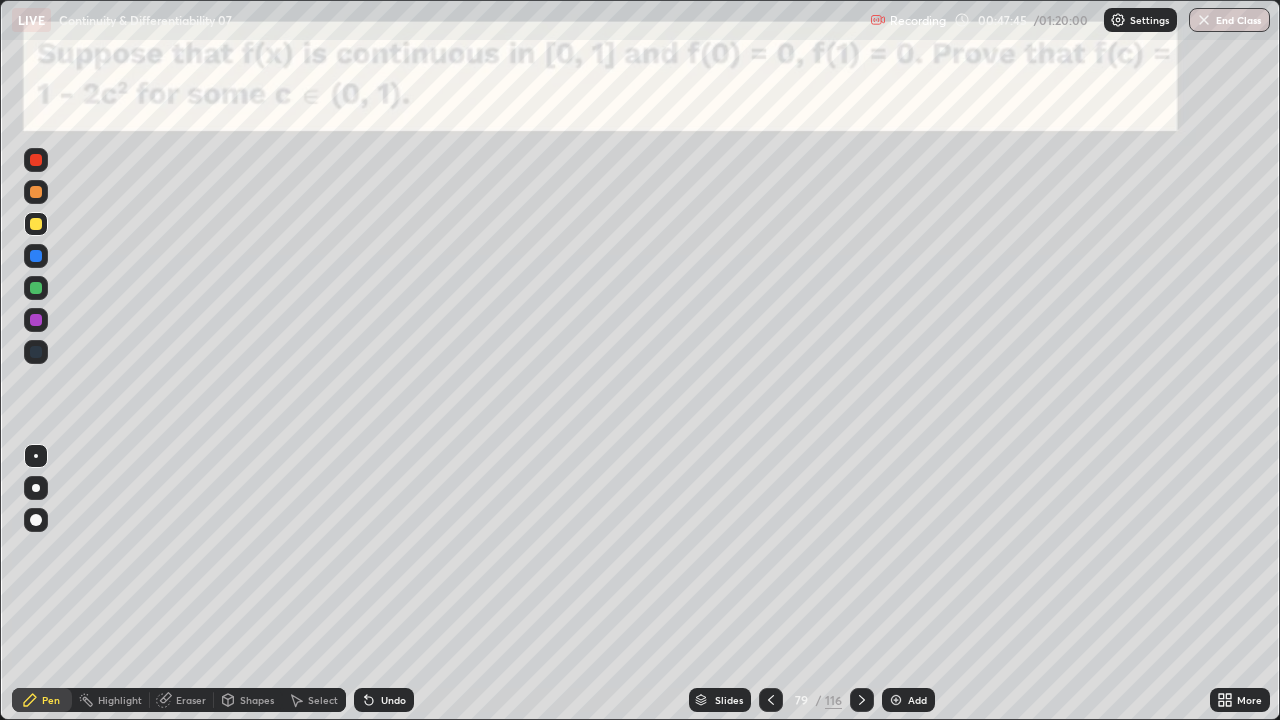 click at bounding box center (36, 320) 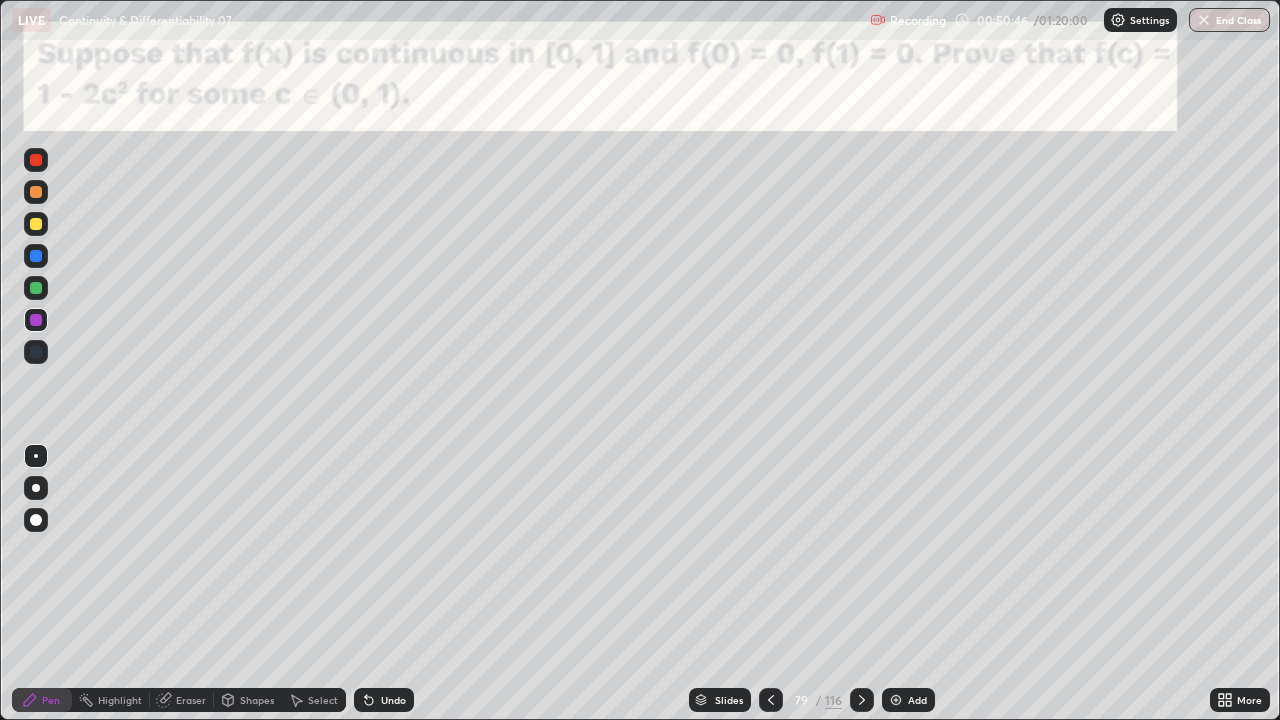 click 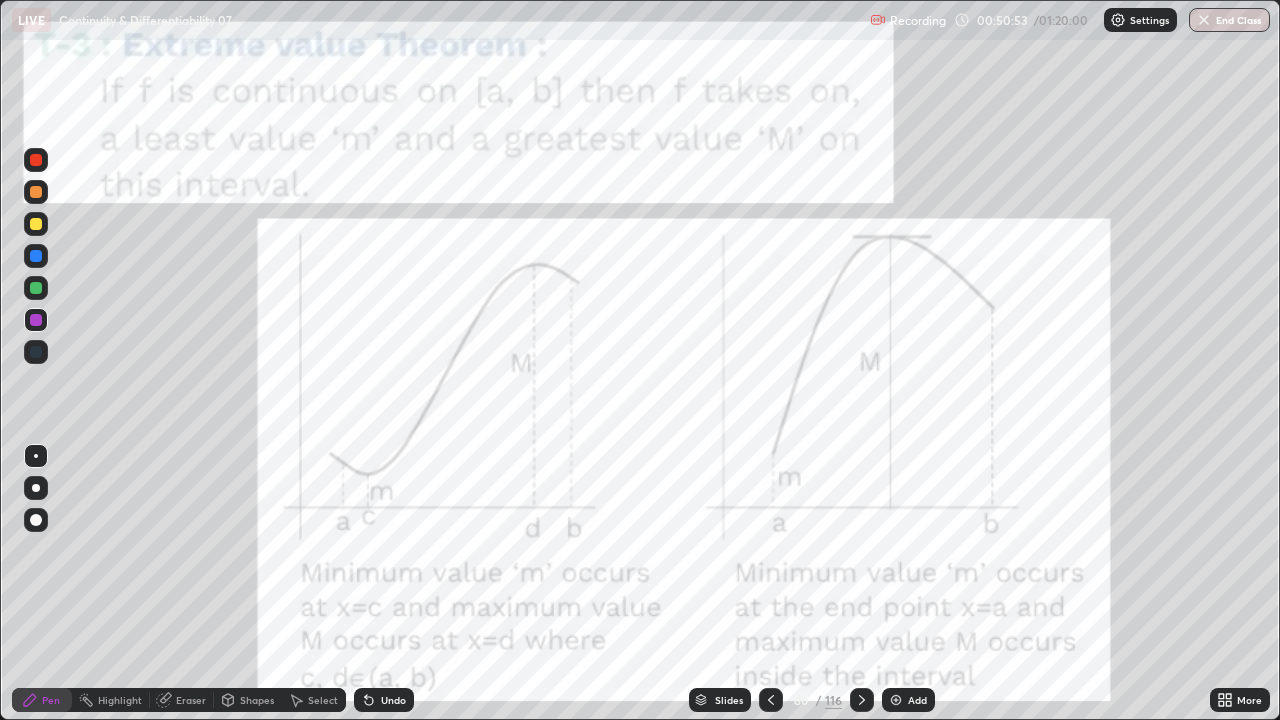 click 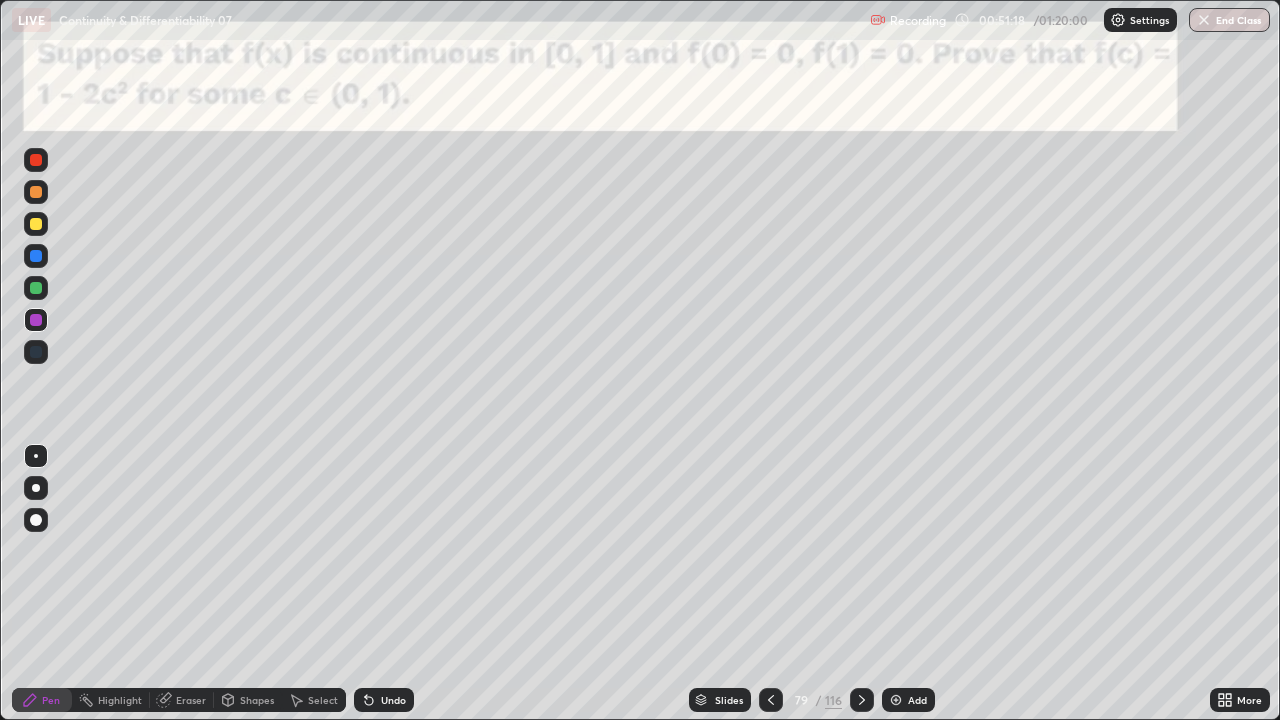 click 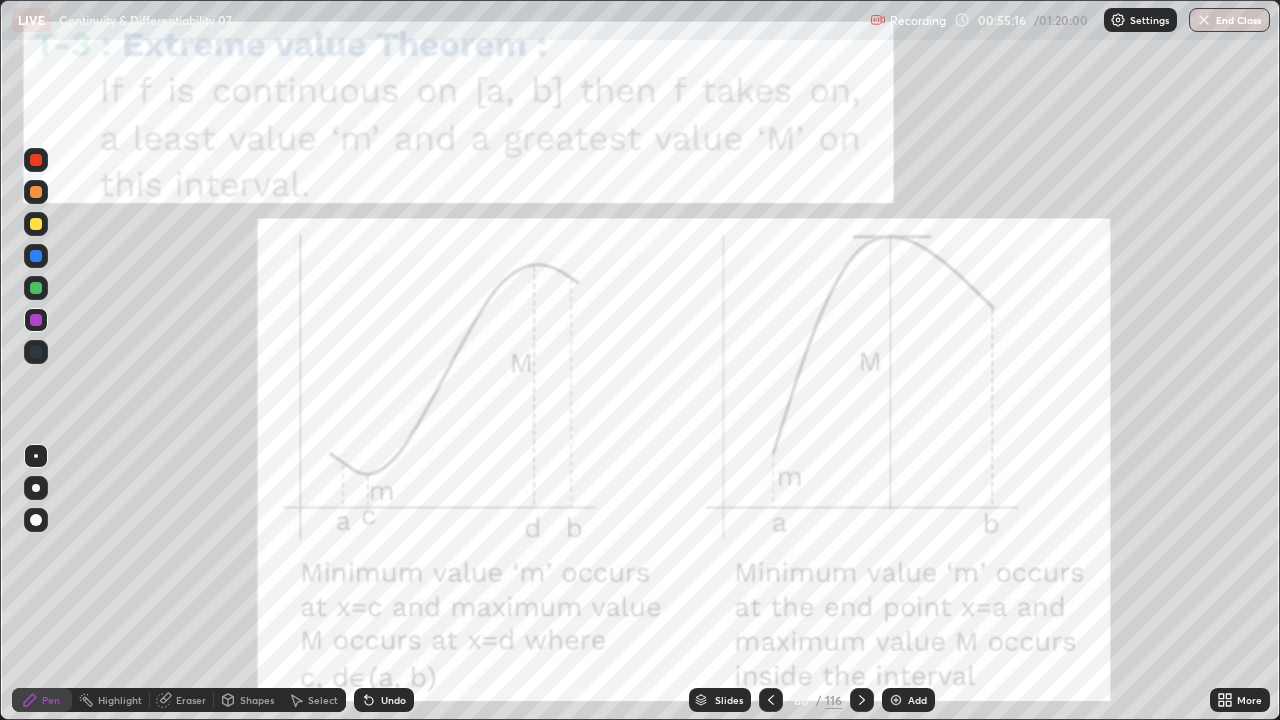 click 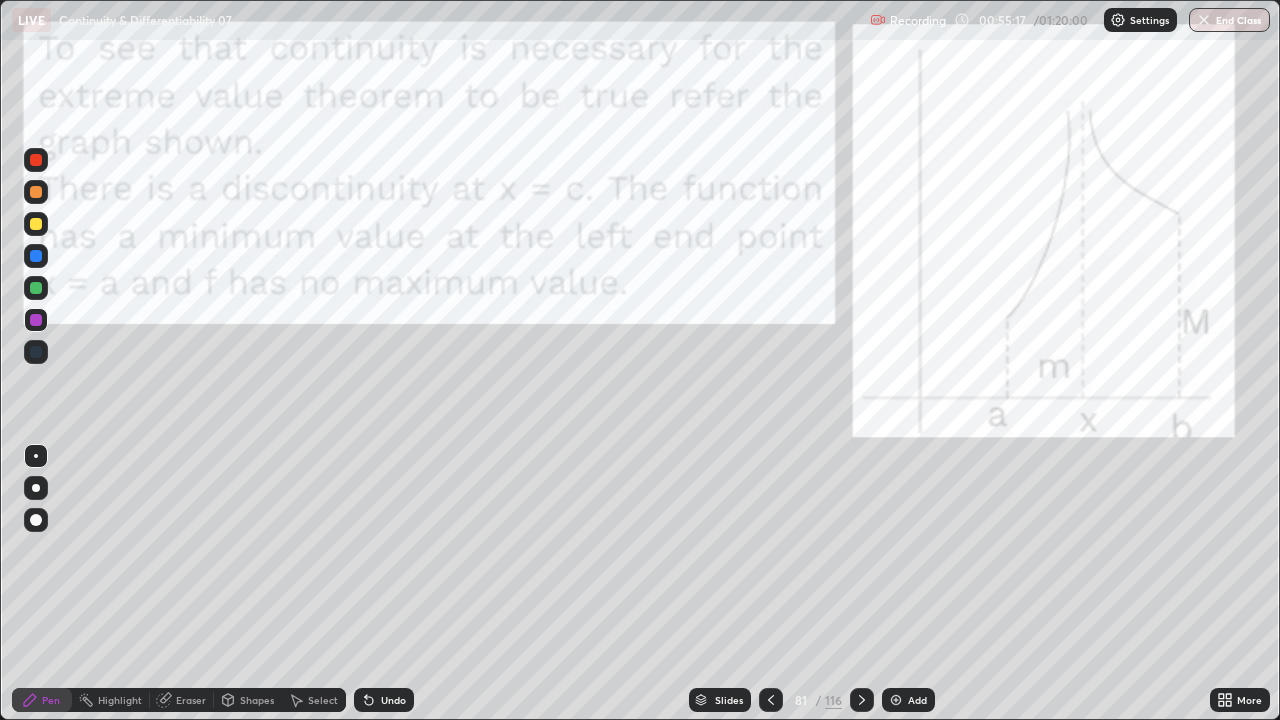 click 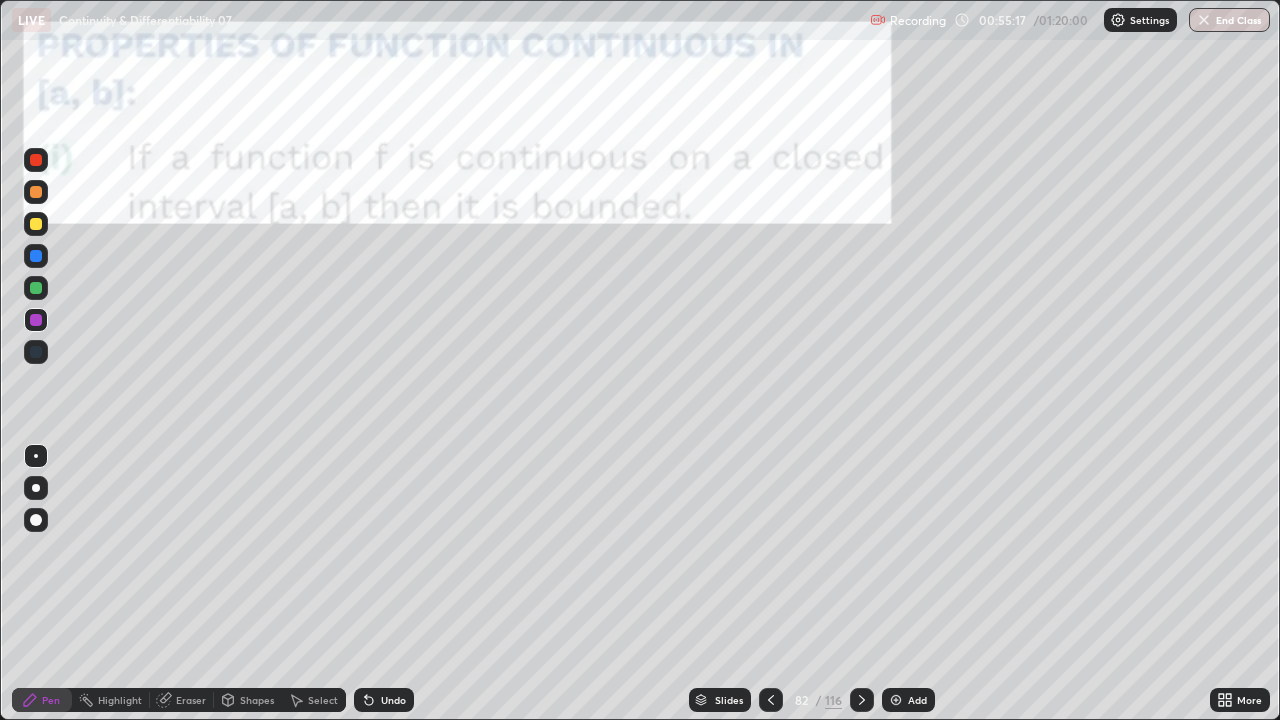 click at bounding box center [862, 700] 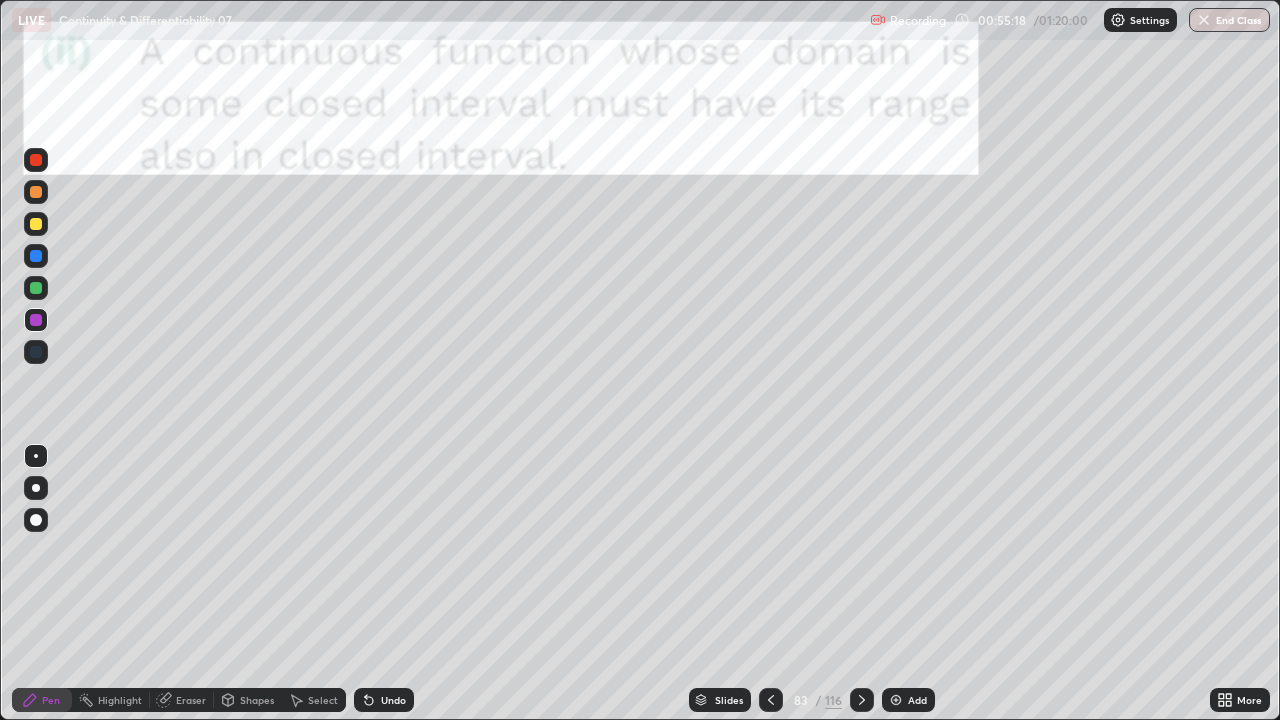 click at bounding box center [862, 700] 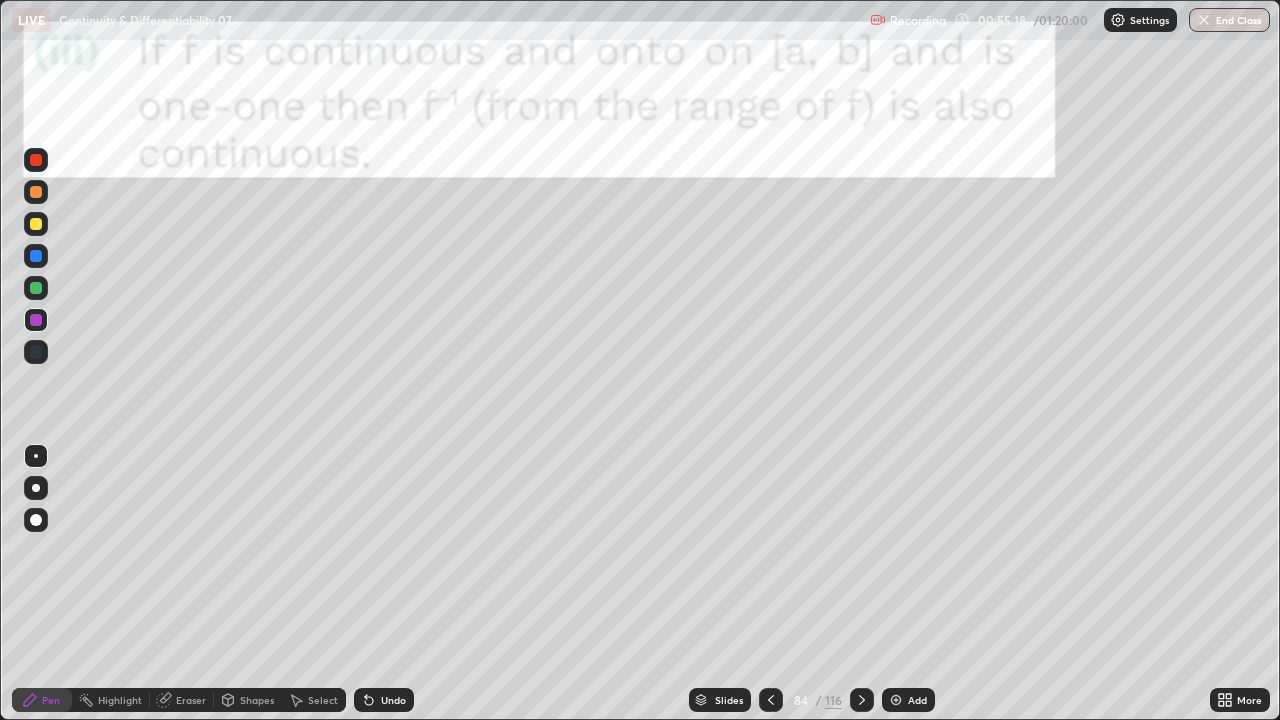 click at bounding box center [862, 700] 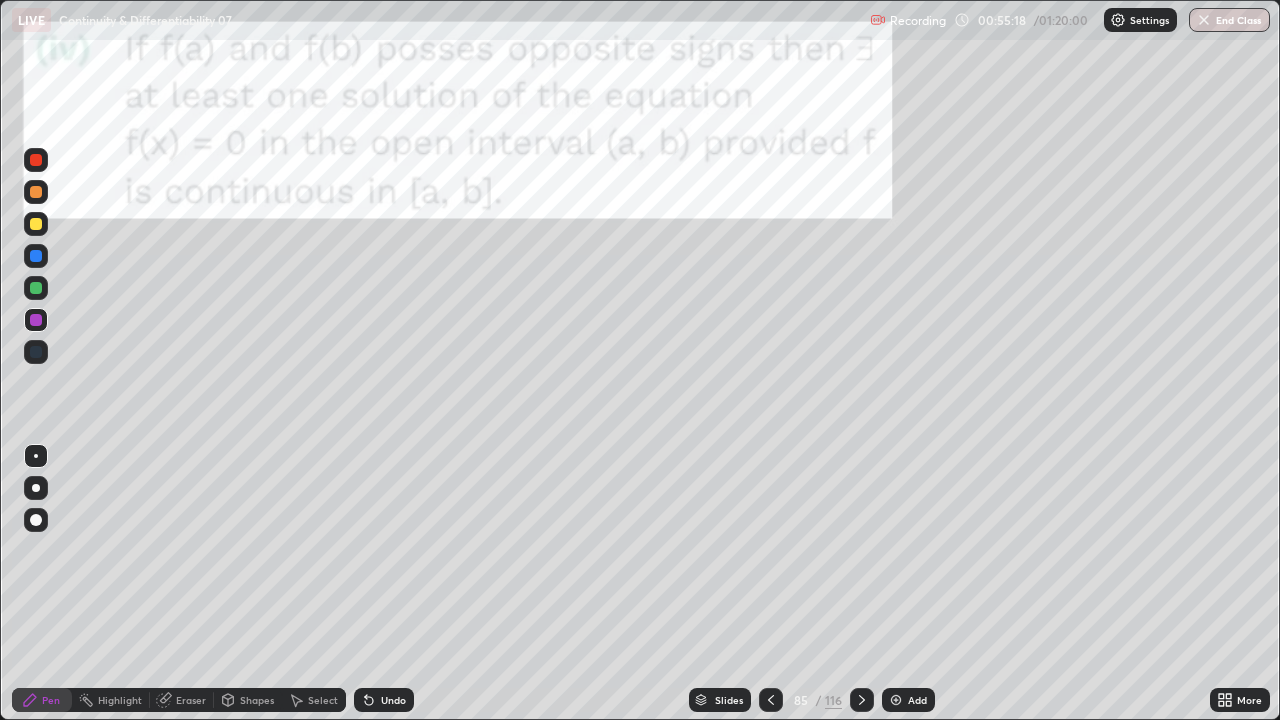 click at bounding box center (862, 700) 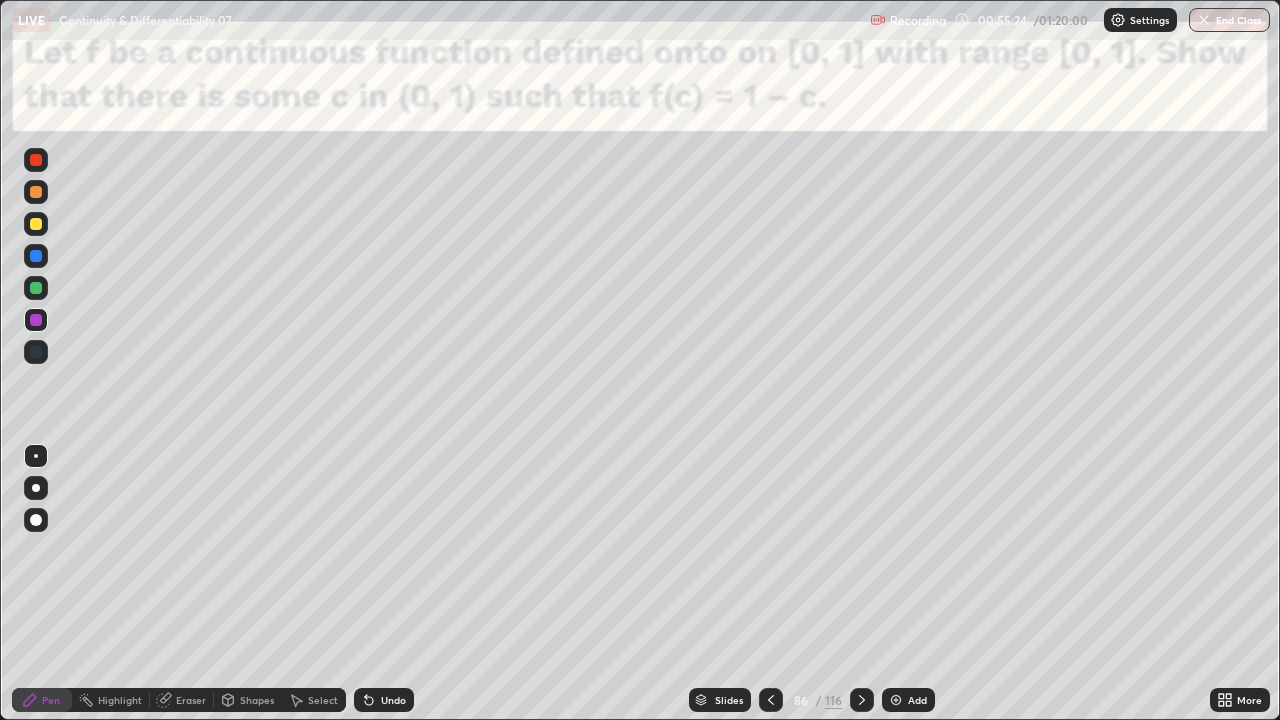 click at bounding box center (36, 224) 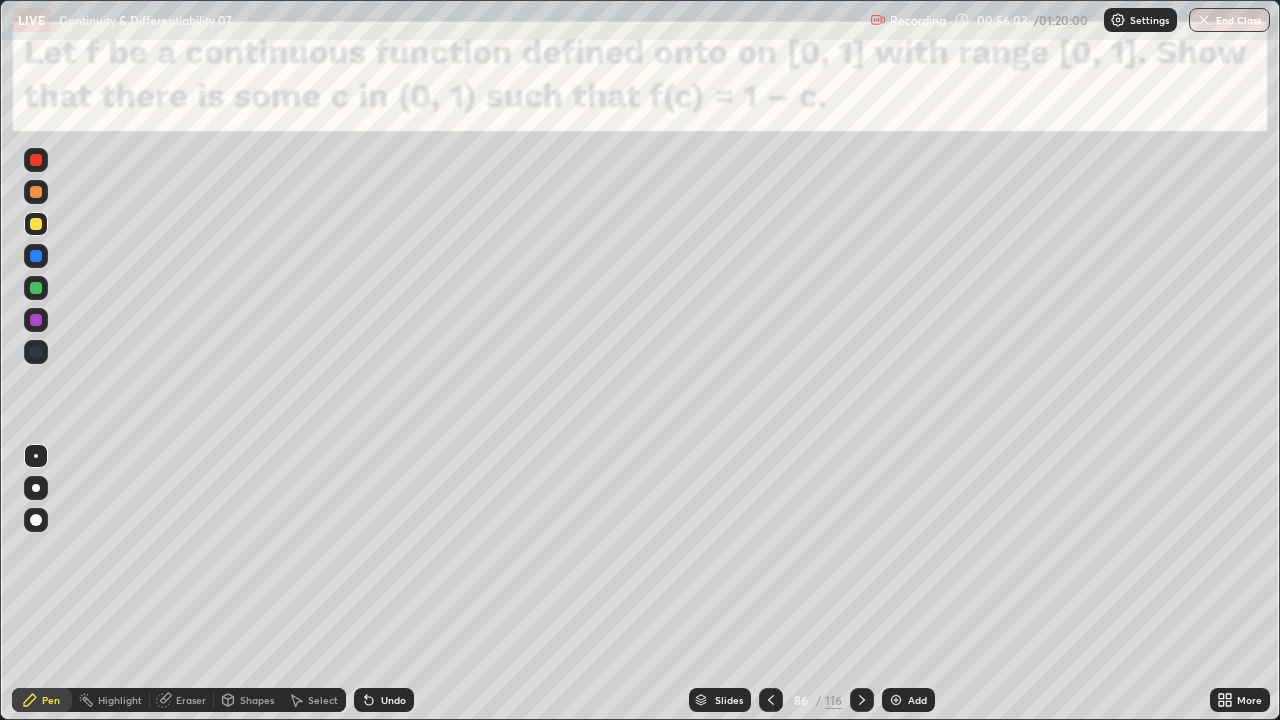 click at bounding box center (36, 192) 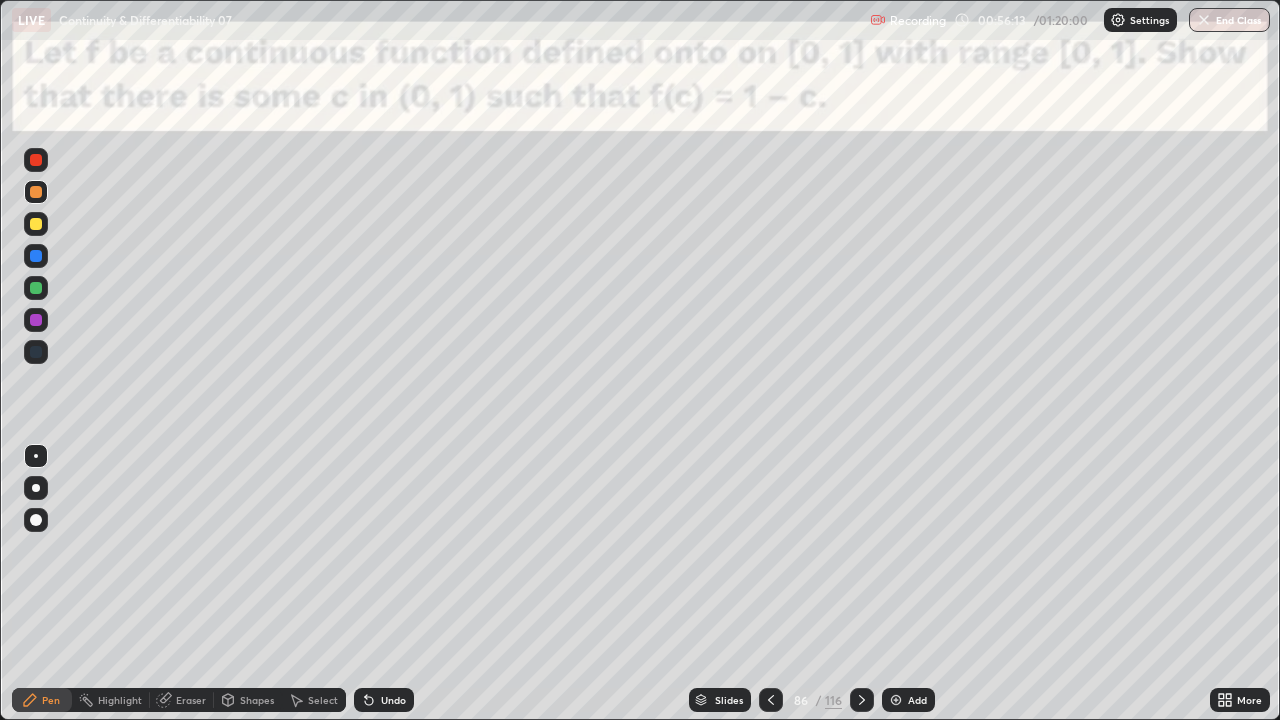 click at bounding box center (36, 224) 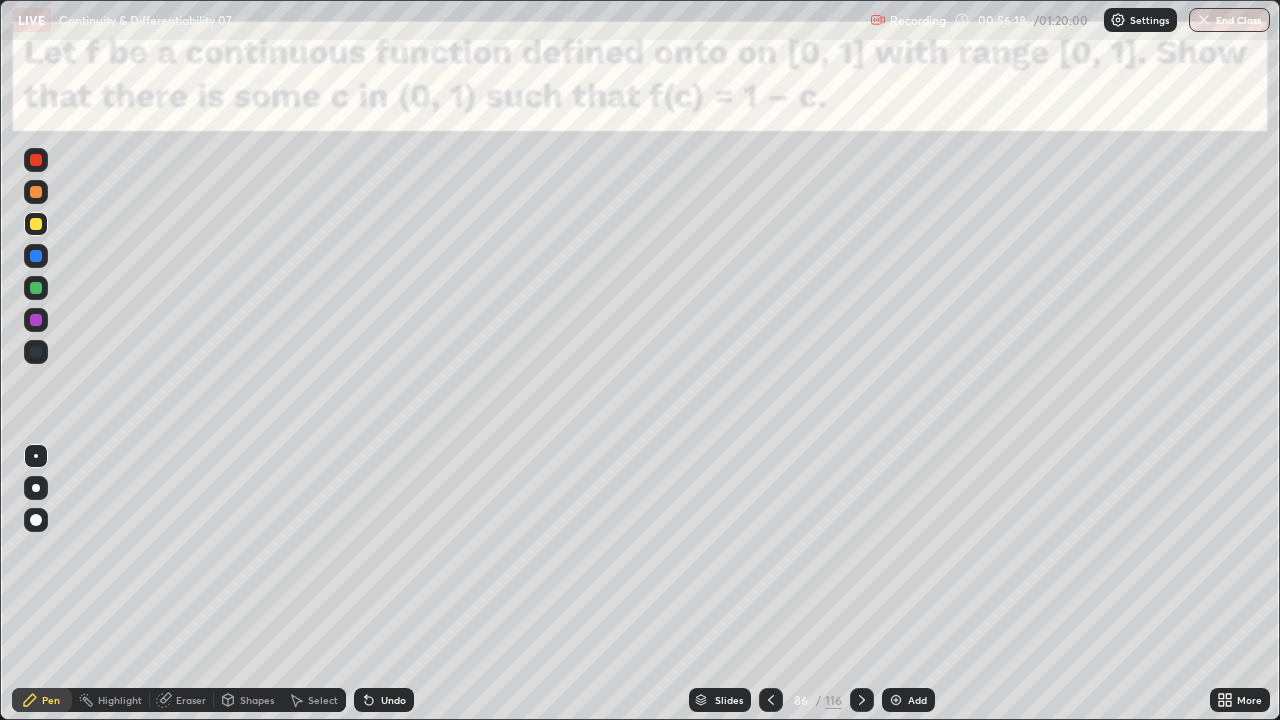 click at bounding box center [36, 288] 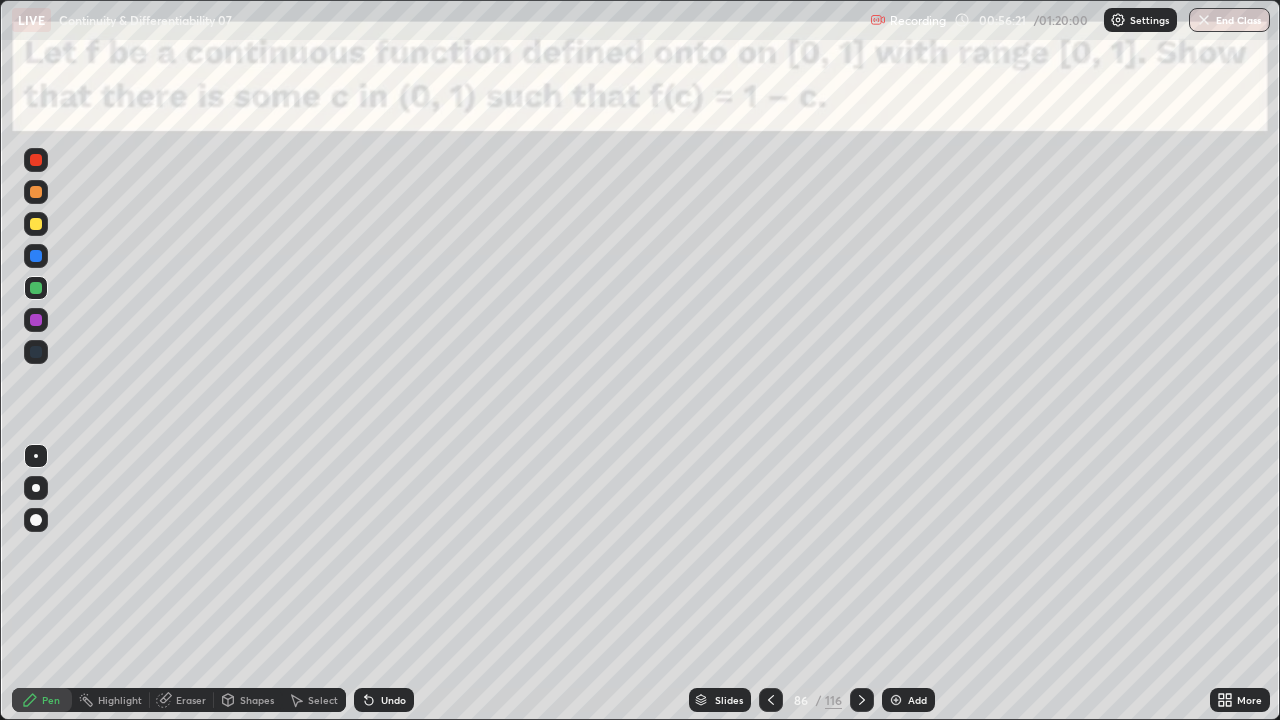 click at bounding box center [36, 320] 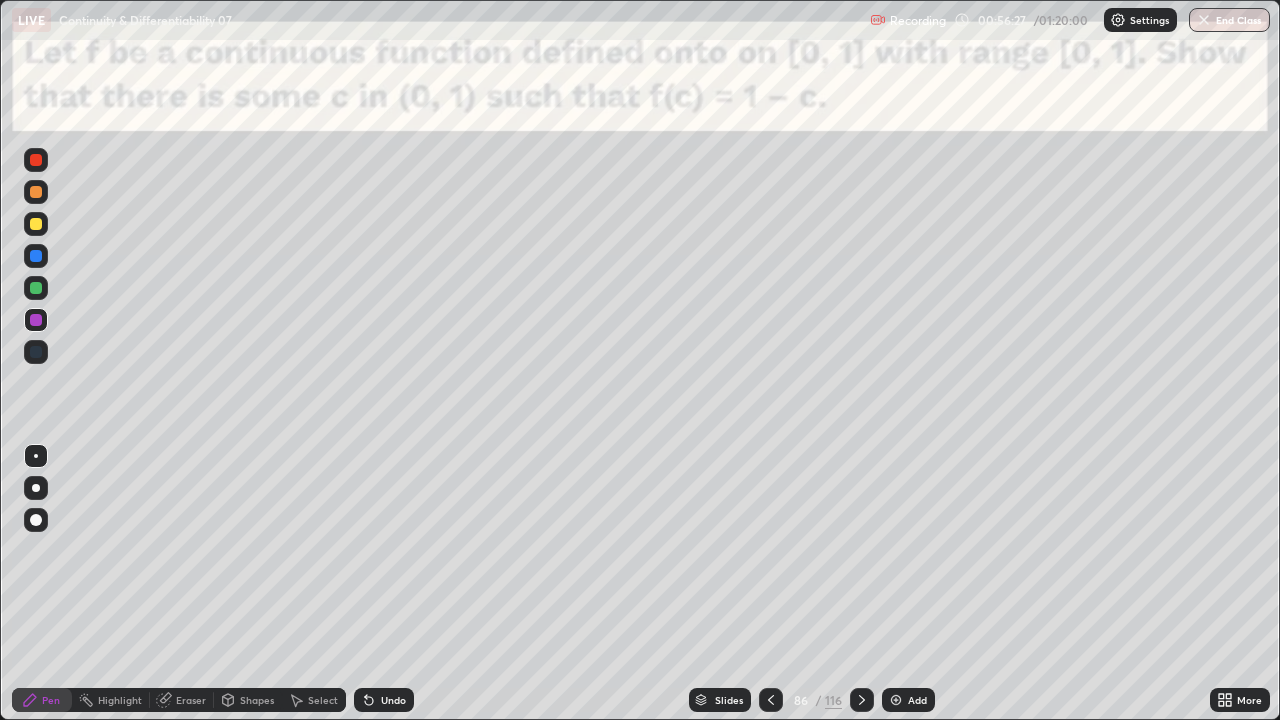 click at bounding box center (36, 160) 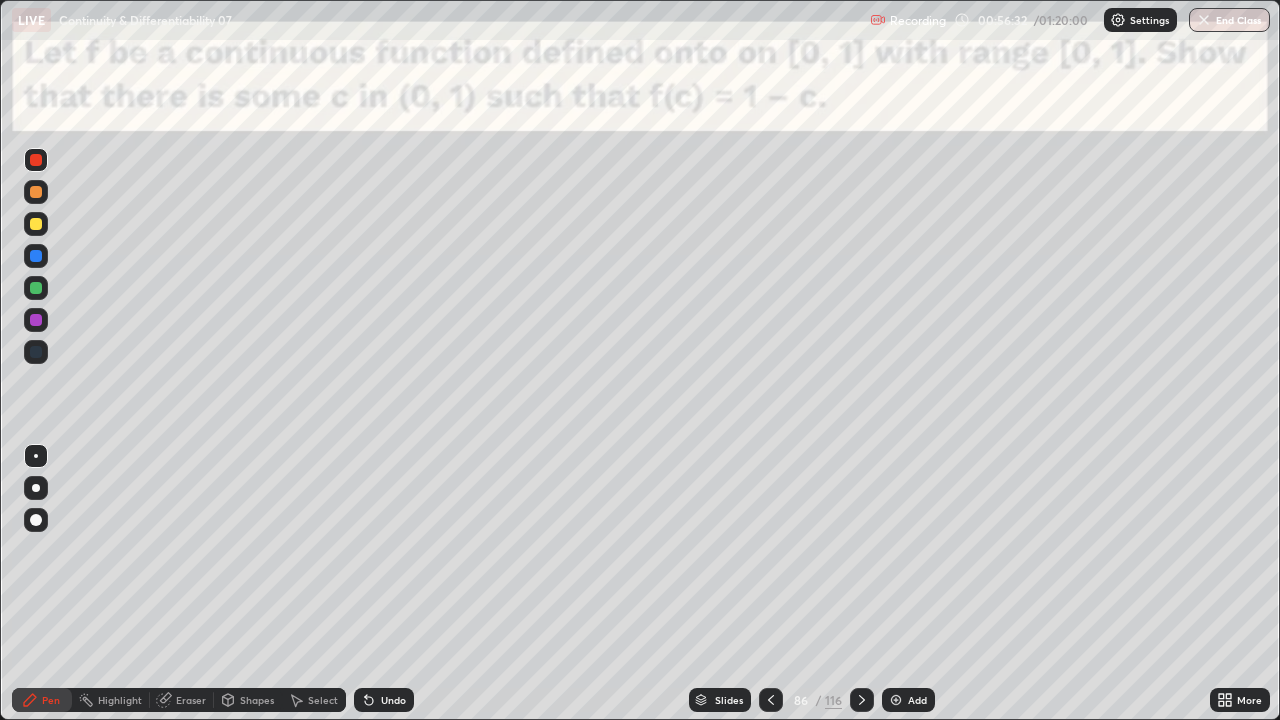 click on "Undo" at bounding box center (384, 700) 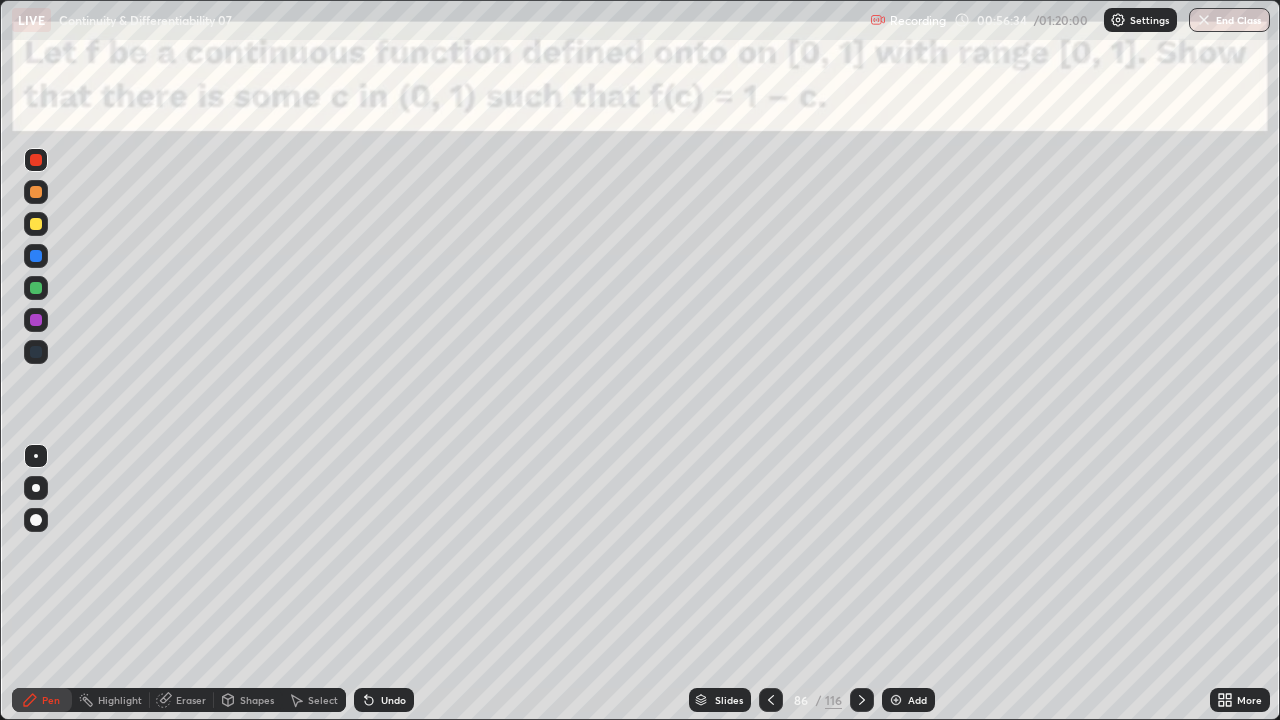 click on "Undo" at bounding box center [384, 700] 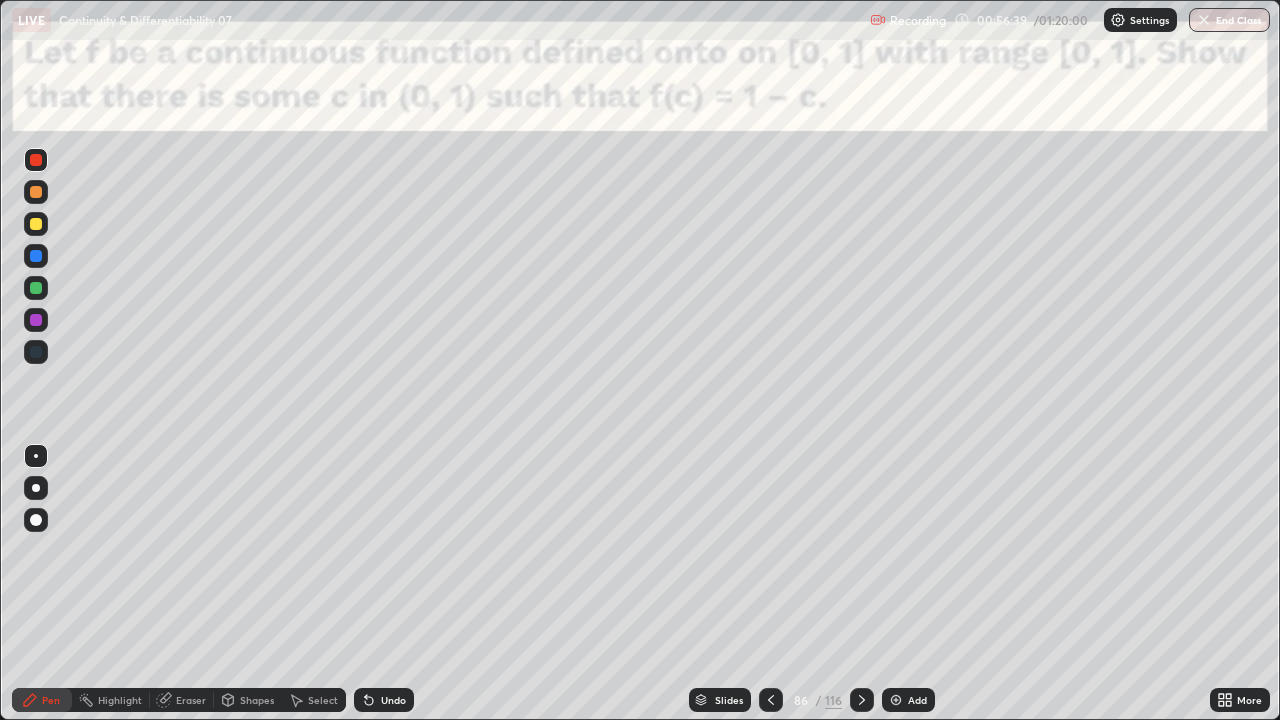 click at bounding box center (36, 320) 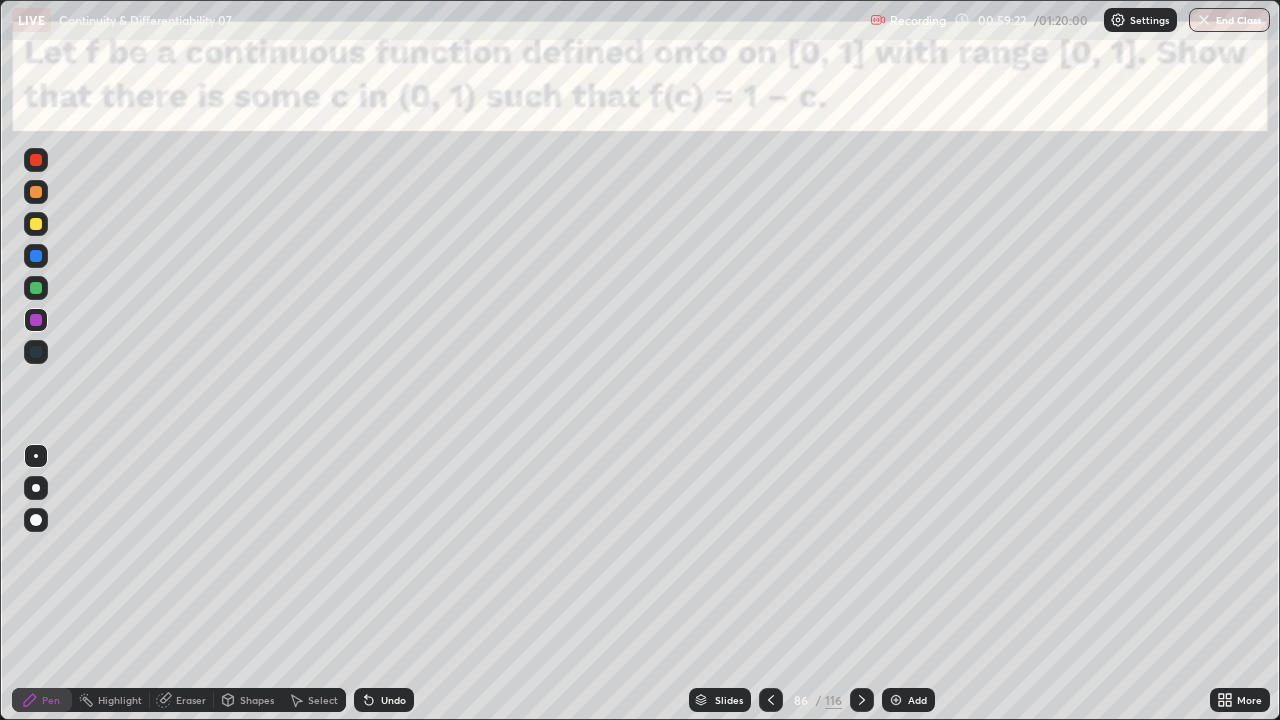 click at bounding box center [36, 288] 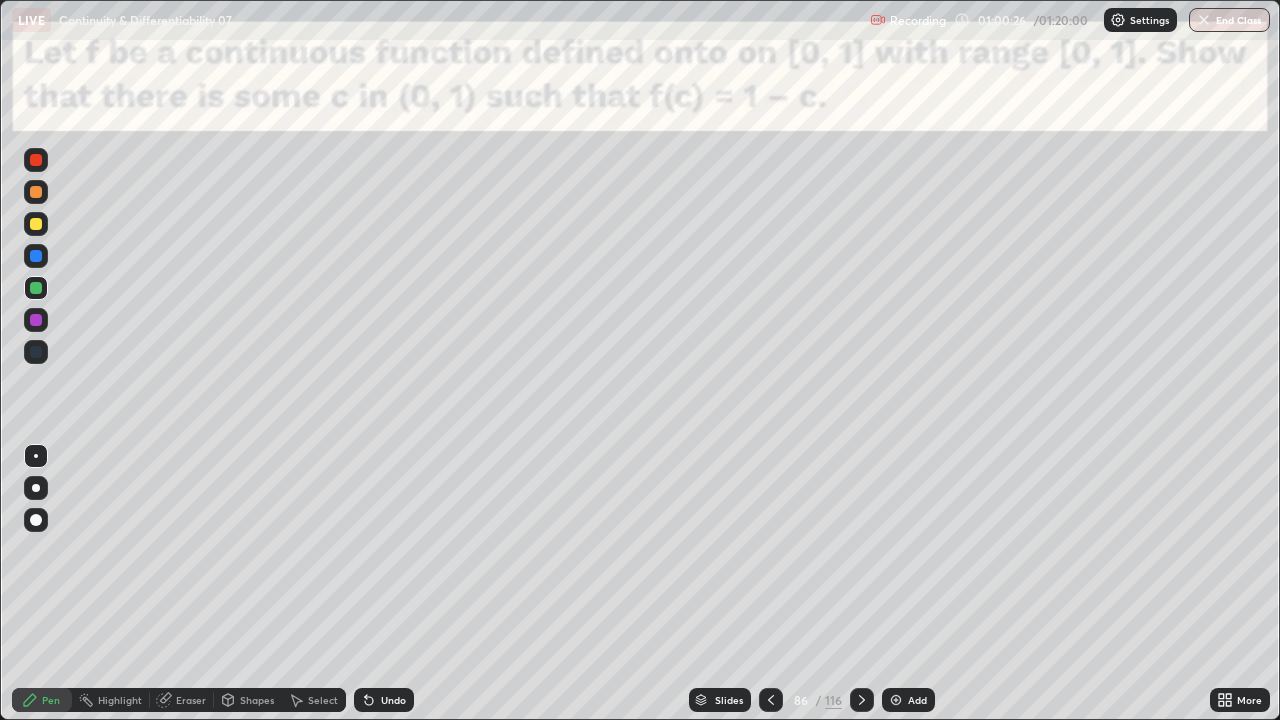 click on "Undo" at bounding box center [393, 700] 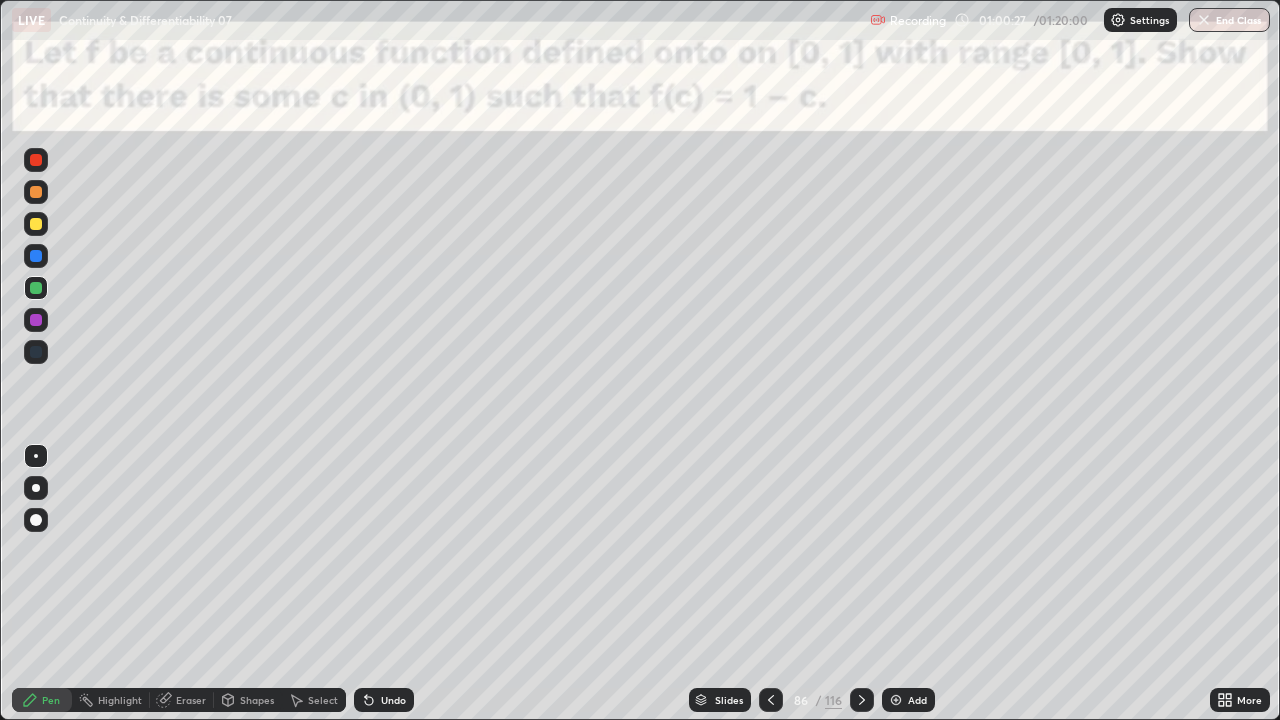 click on "Undo" at bounding box center [393, 700] 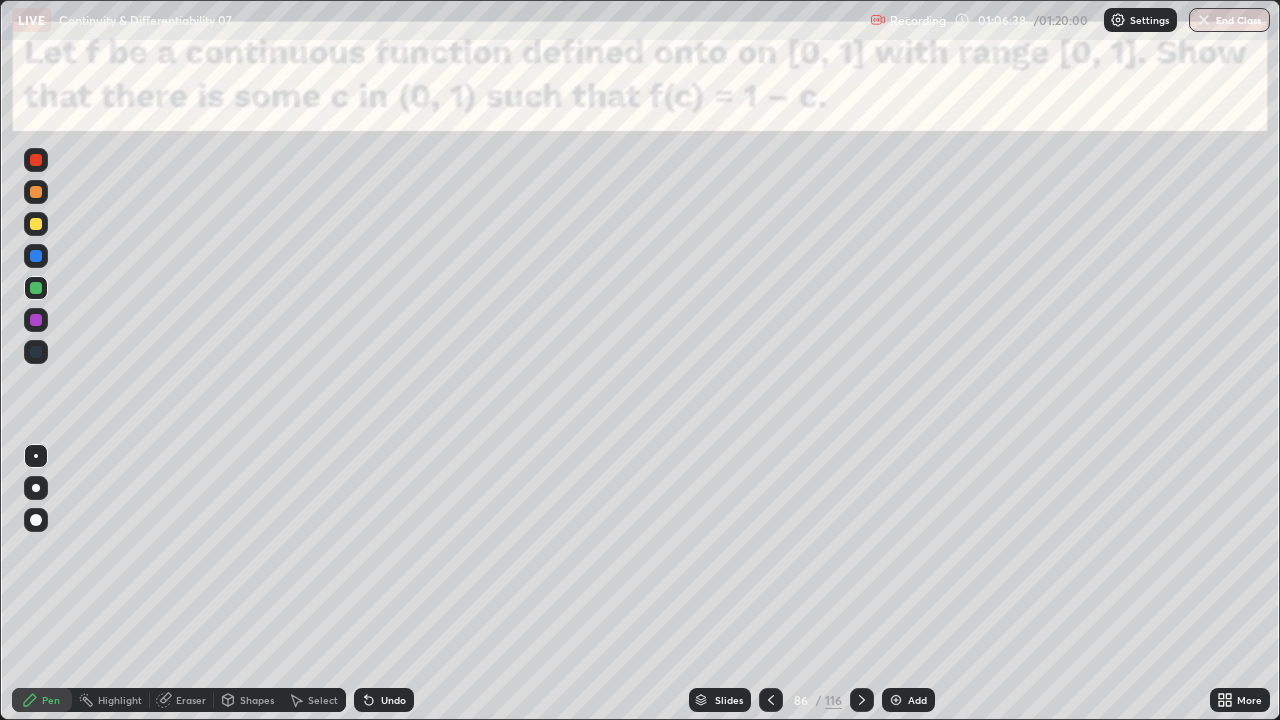 click at bounding box center (862, 700) 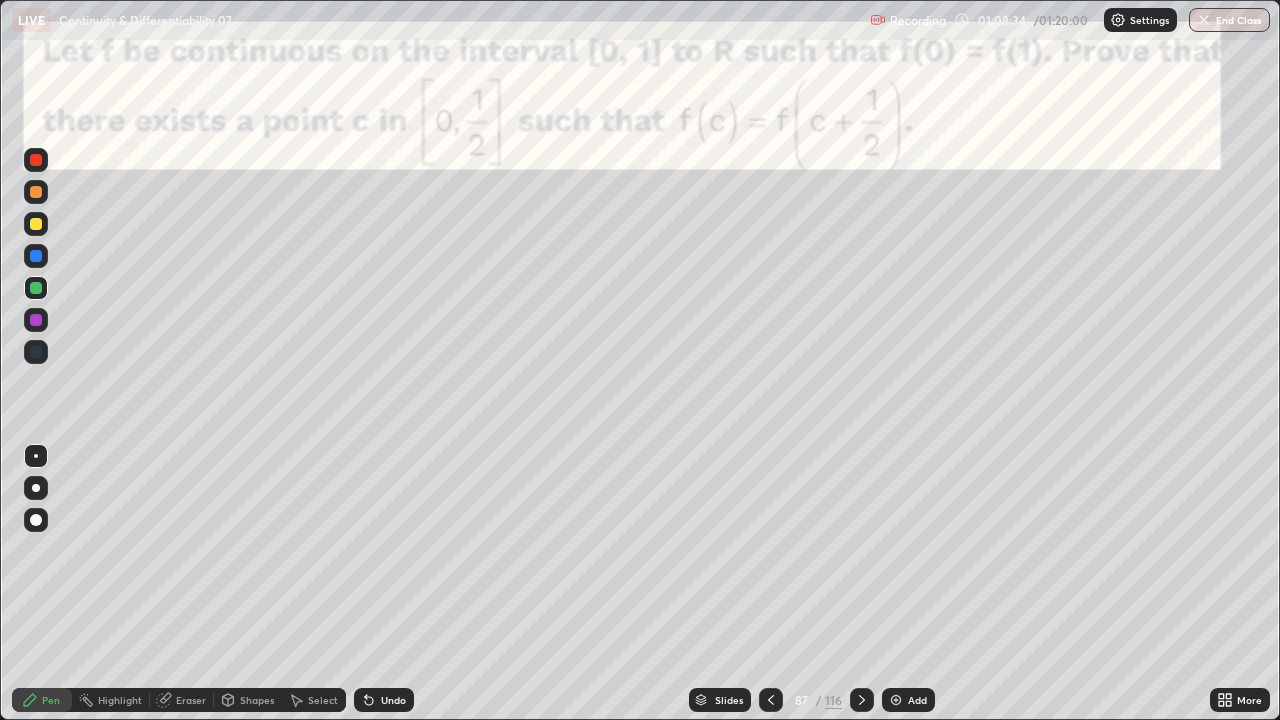 click on "Undo" at bounding box center (393, 700) 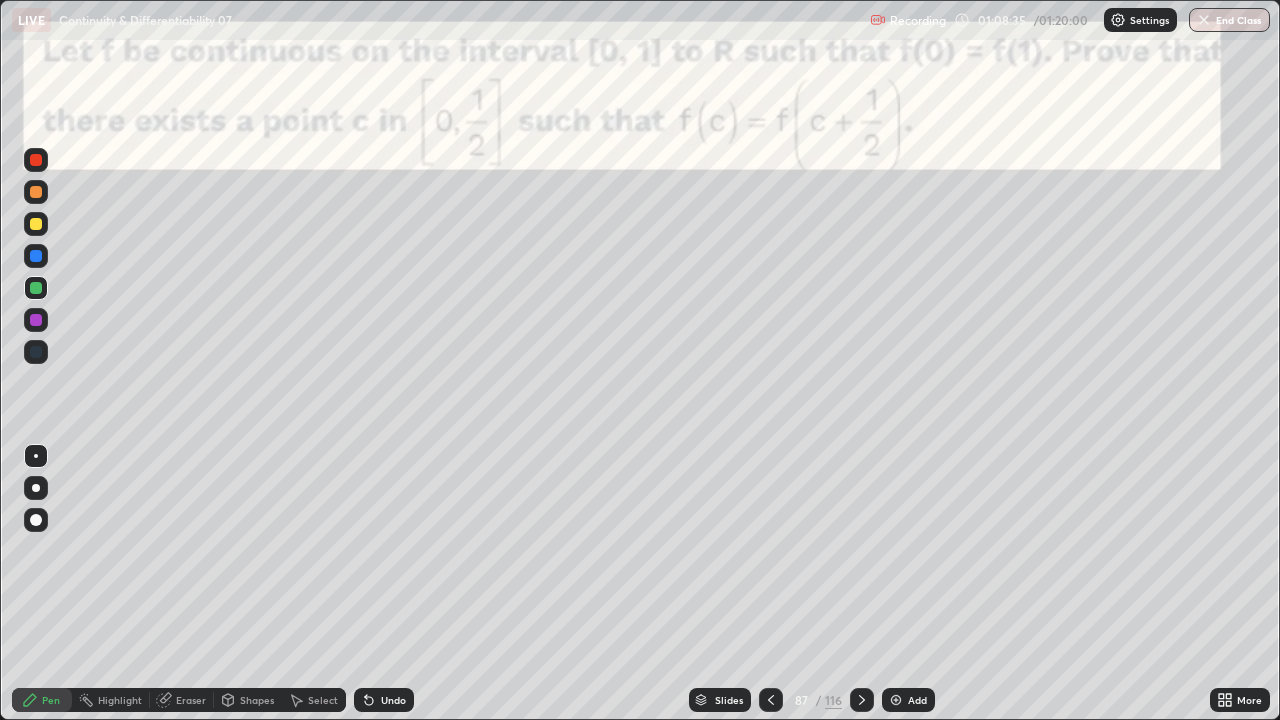 click on "Undo" at bounding box center [380, 700] 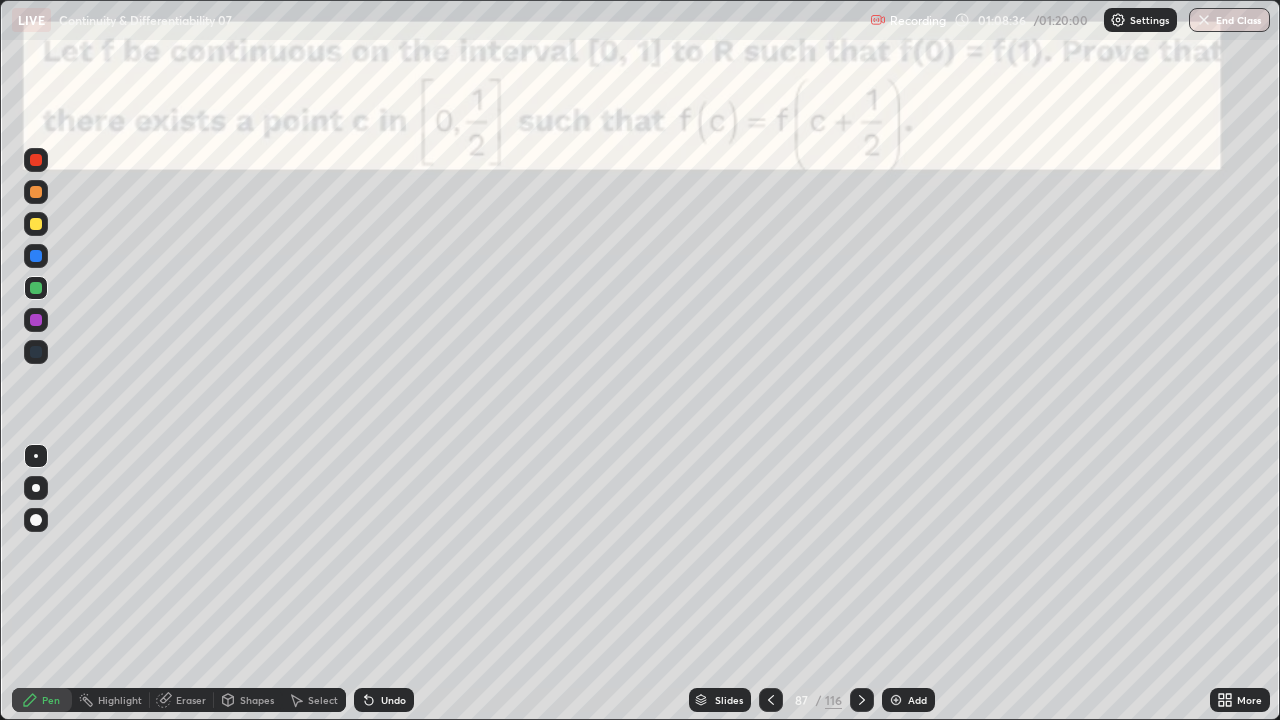 click on "Undo" at bounding box center [393, 700] 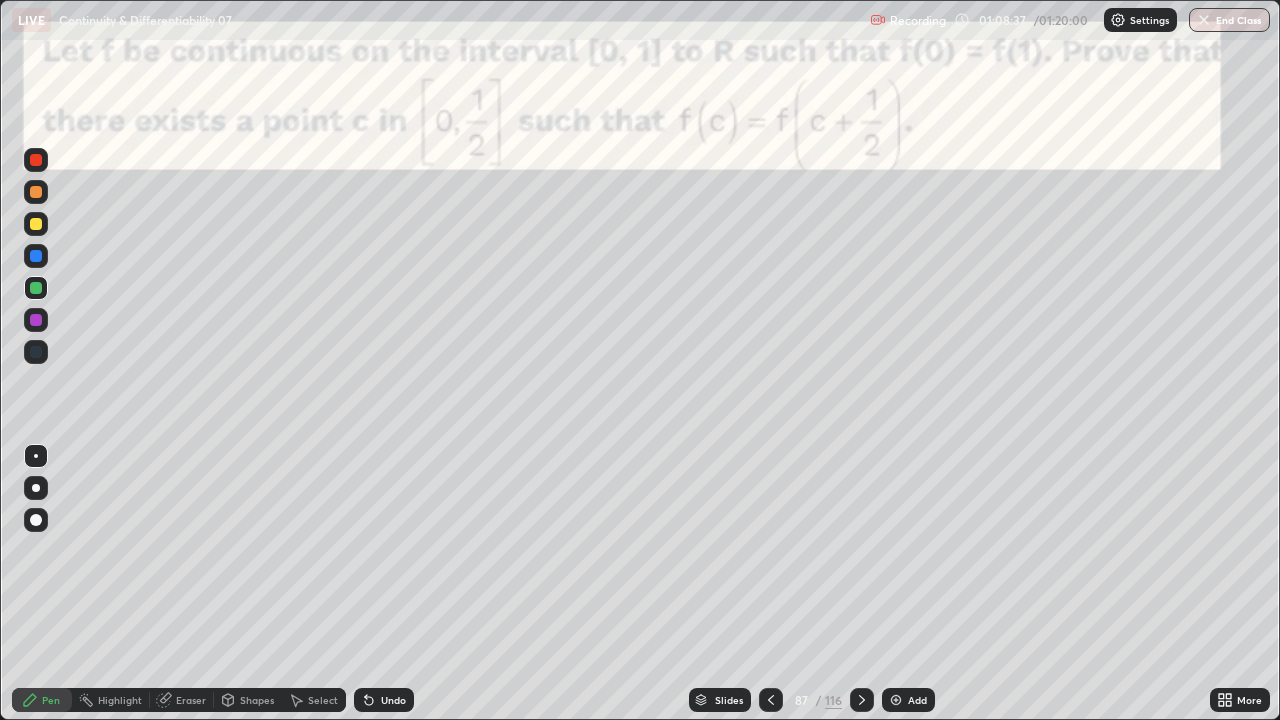 click on "Eraser" at bounding box center (191, 700) 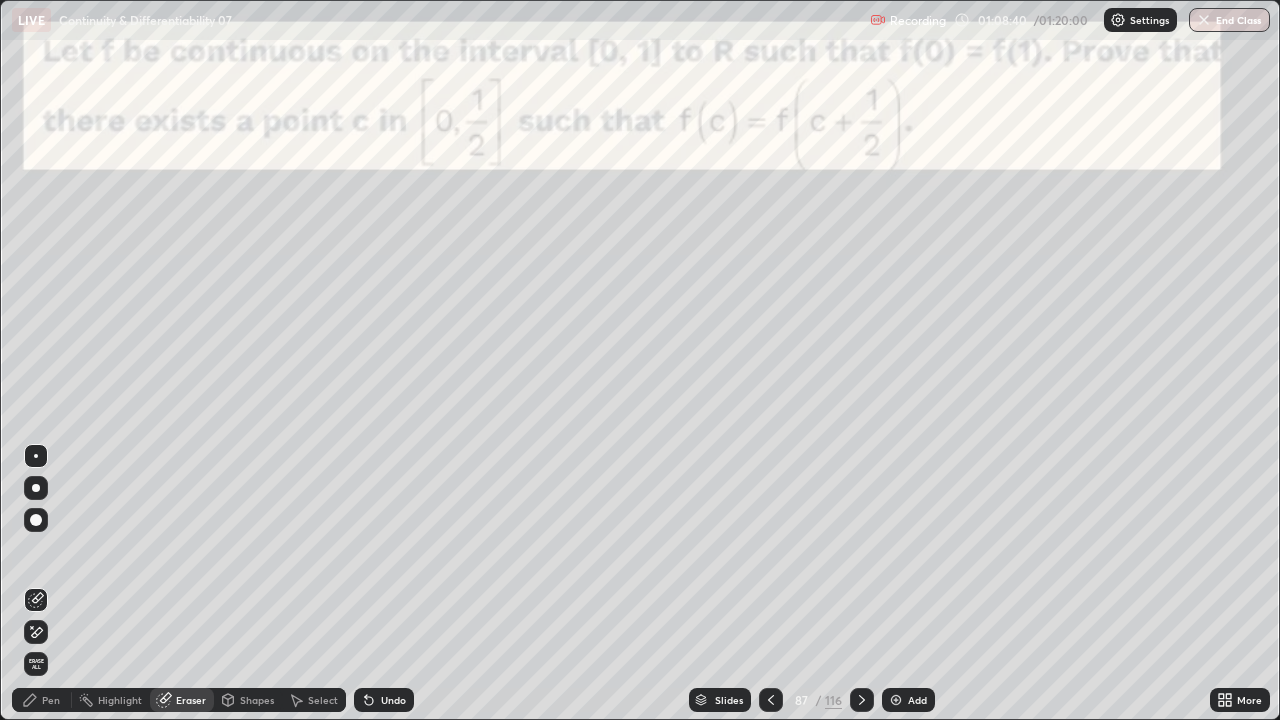 click on "Pen" at bounding box center (42, 700) 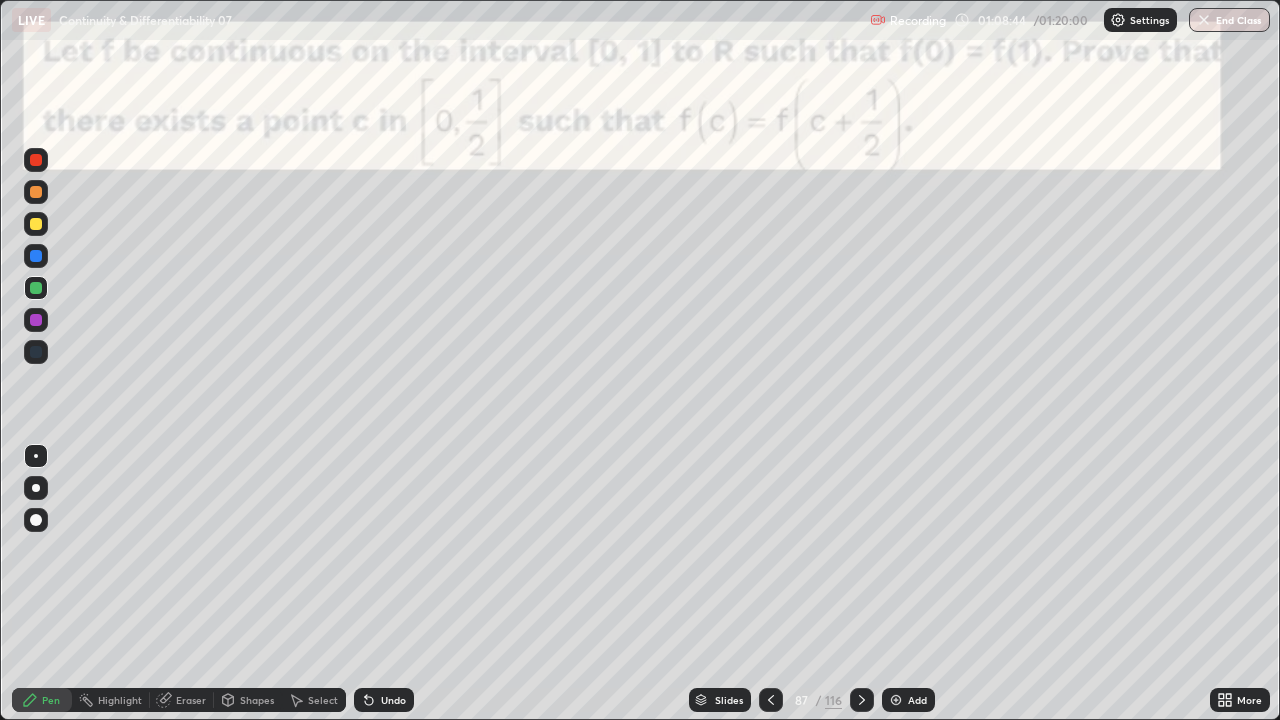 click on "Eraser" at bounding box center [191, 700] 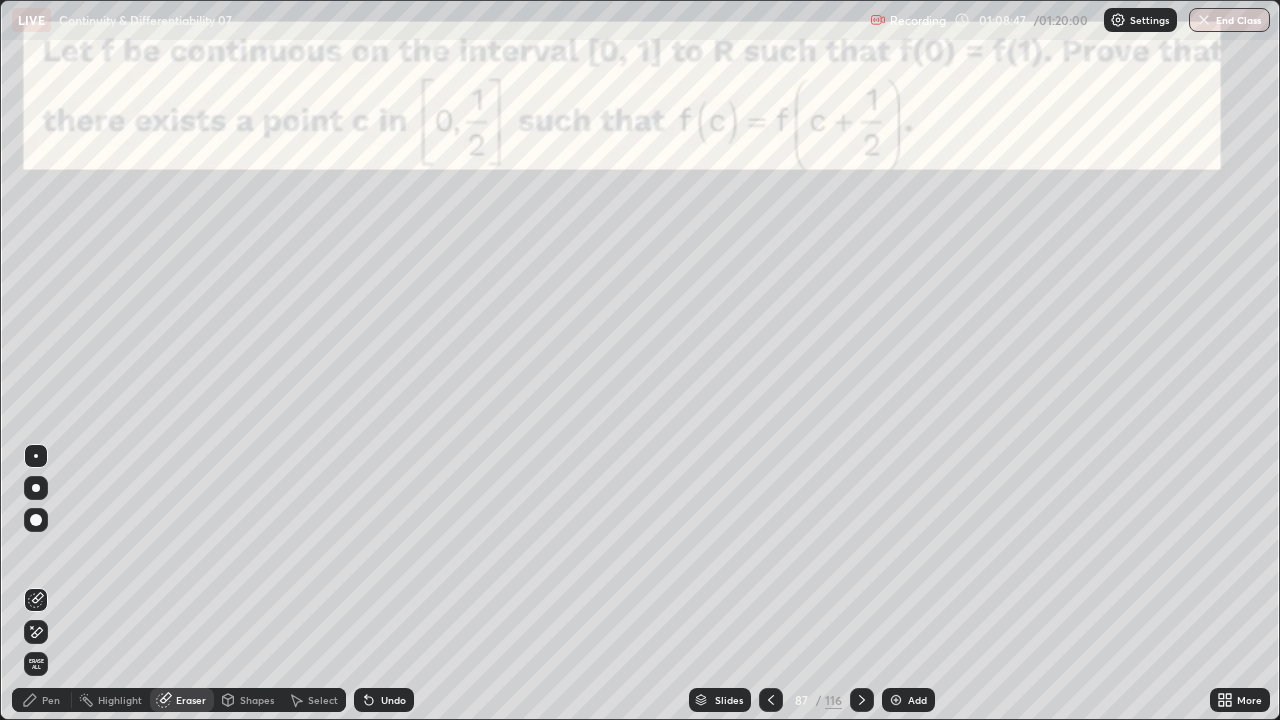 click on "Pen" at bounding box center [51, 700] 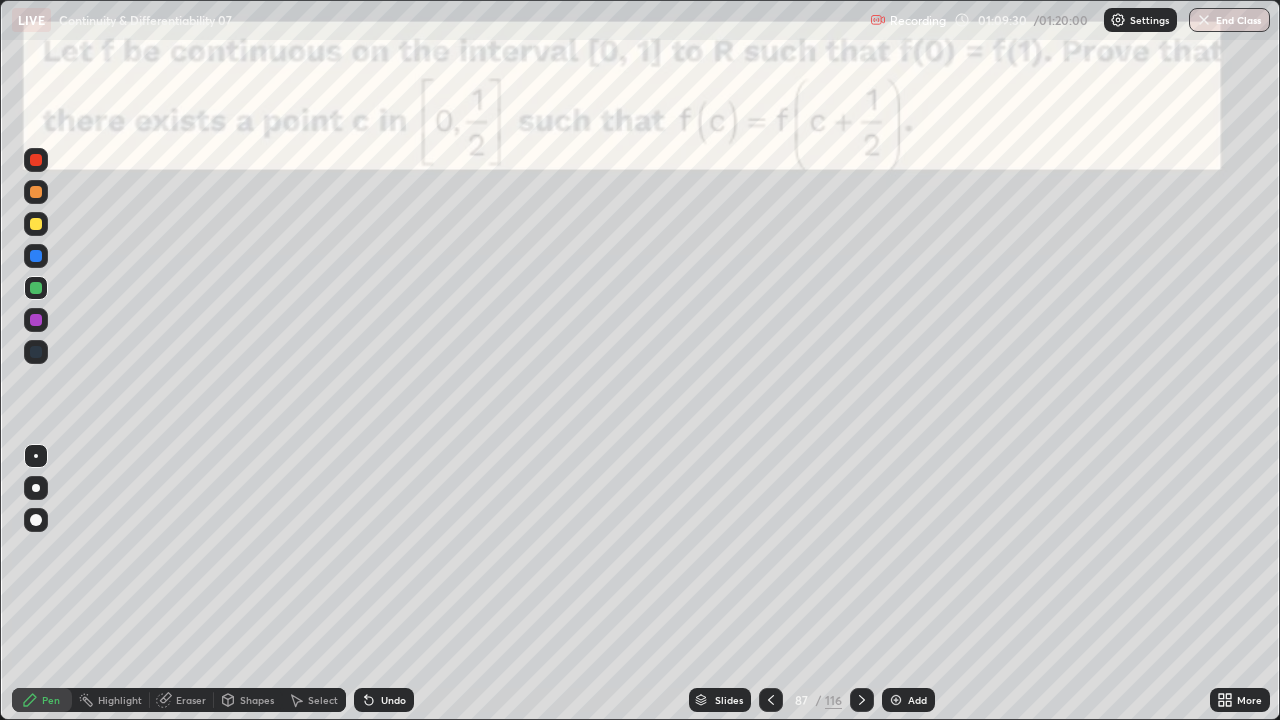click on "Undo" at bounding box center [384, 700] 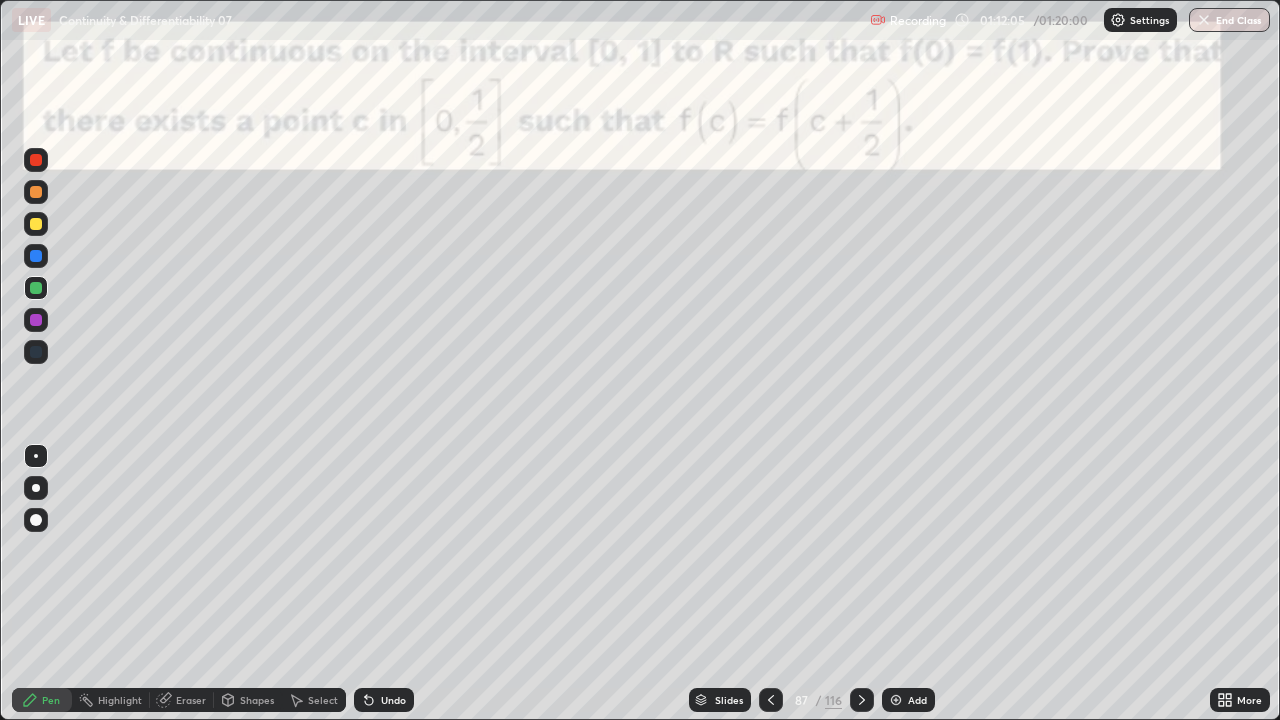 click 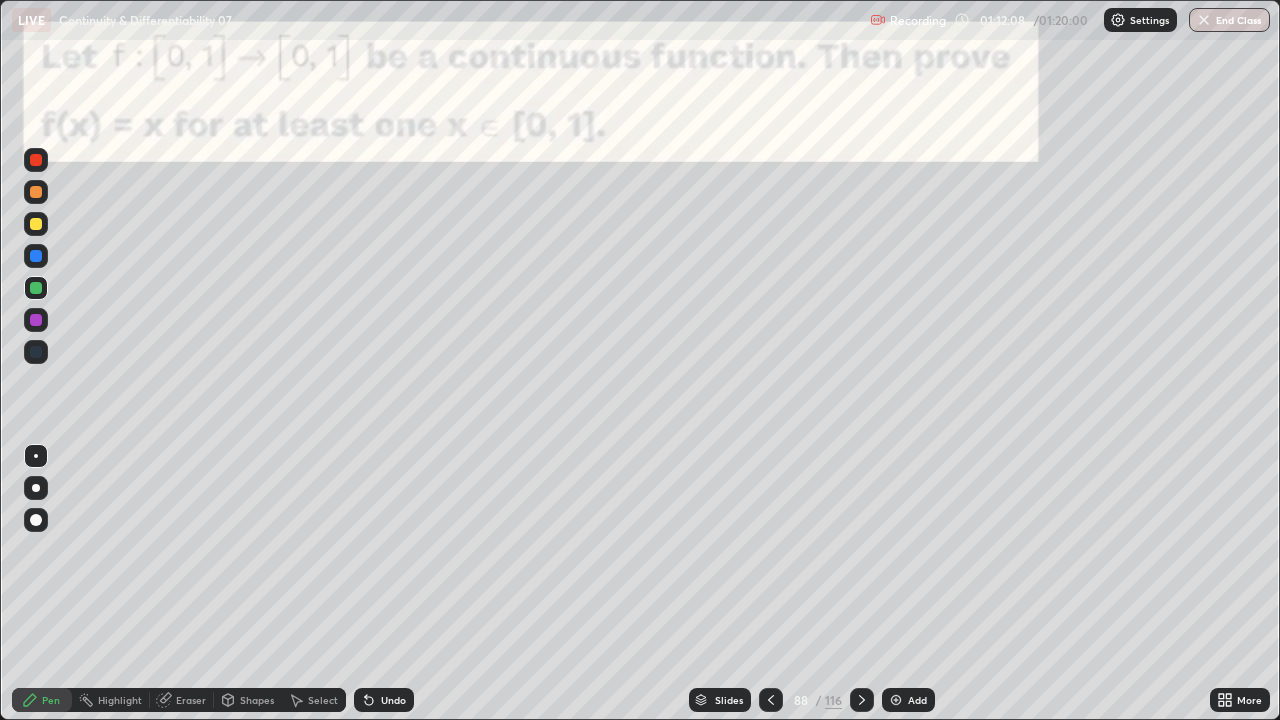 click 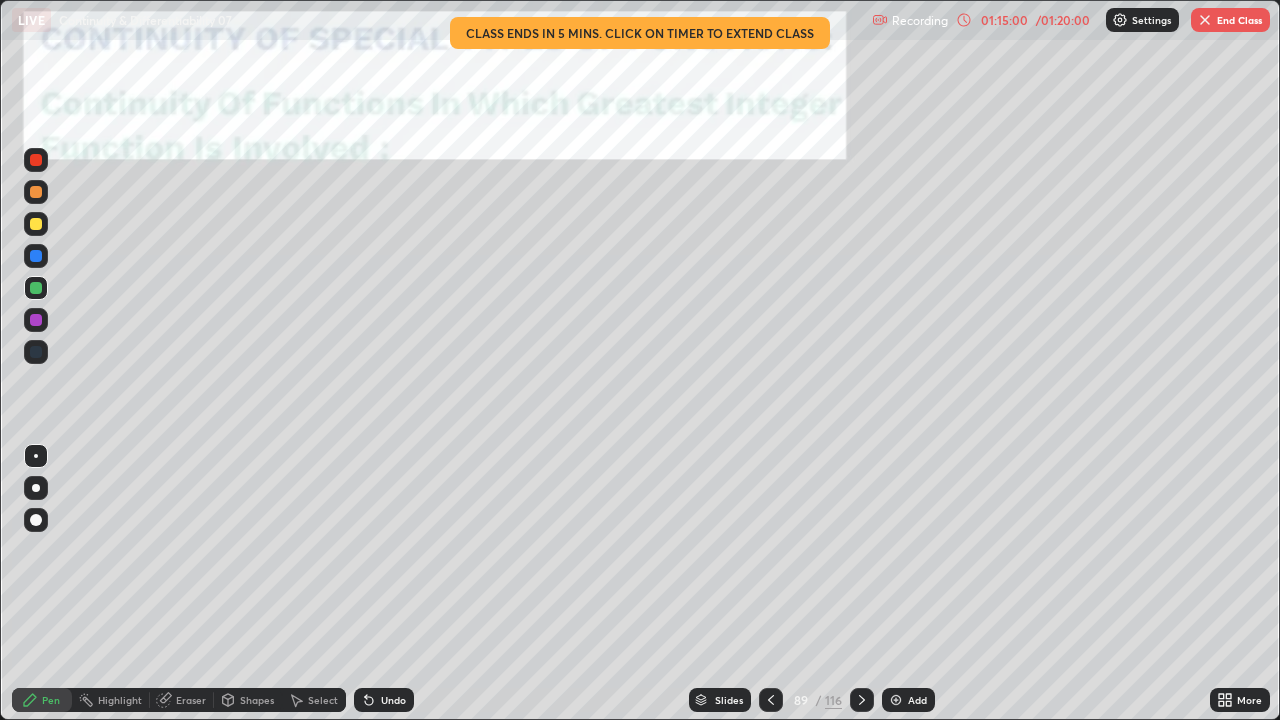 click on "End Class" at bounding box center (1230, 20) 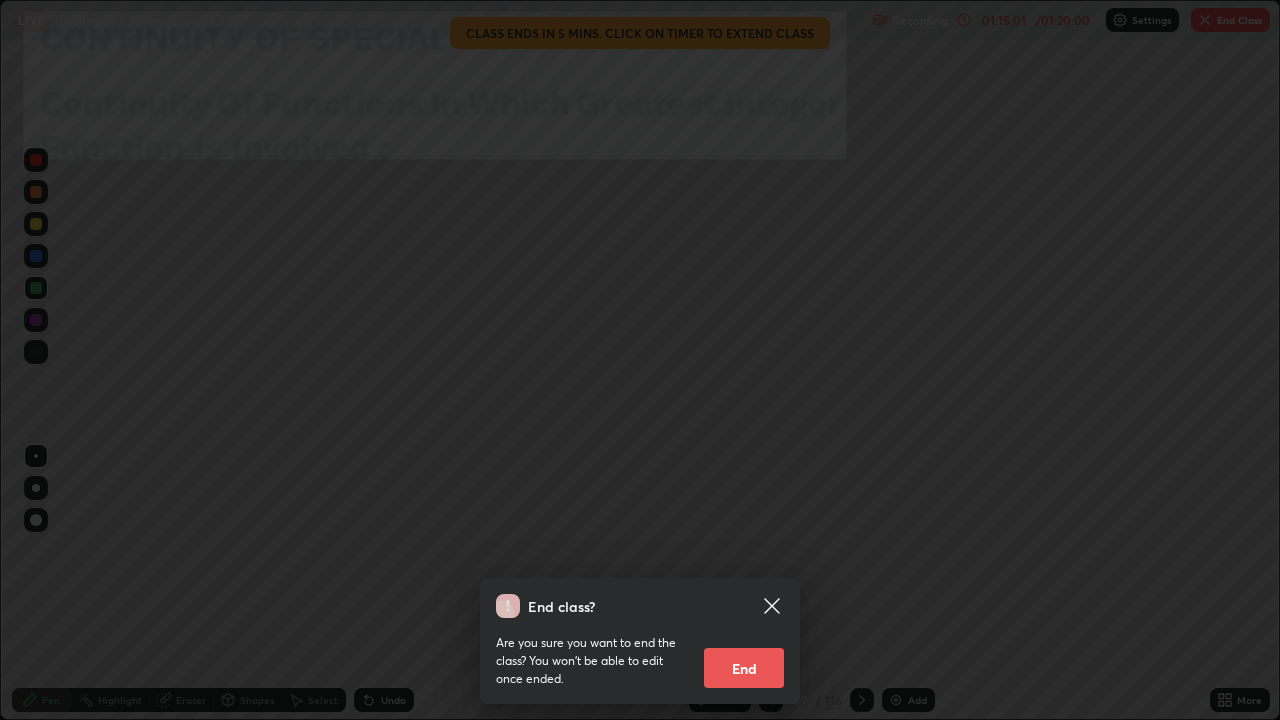 click on "End" at bounding box center [744, 668] 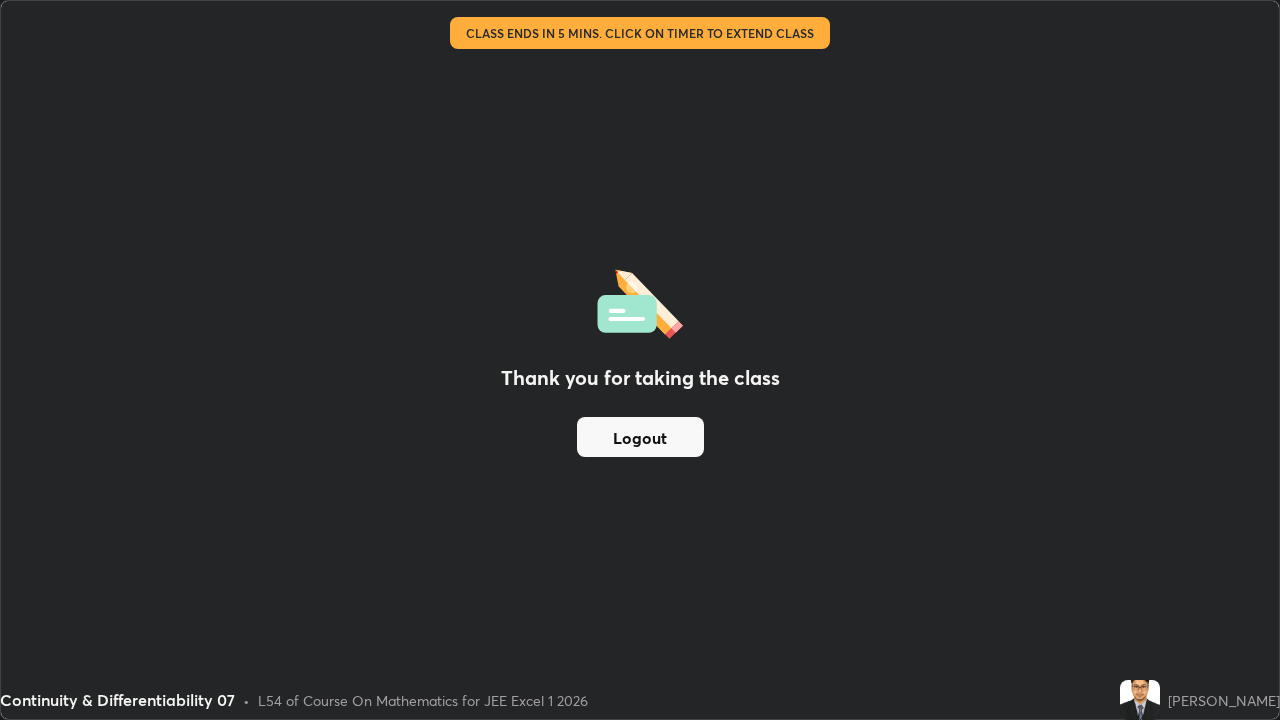 click on "Logout" at bounding box center [640, 437] 